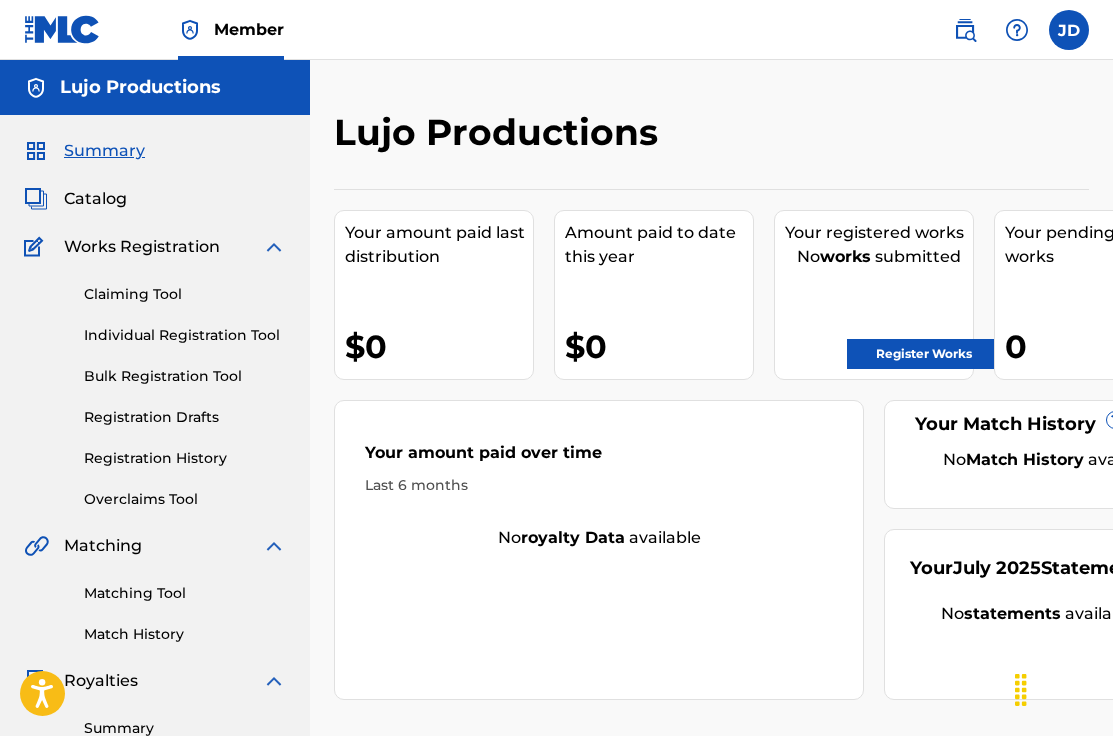 scroll, scrollTop: 505, scrollLeft: 0, axis: vertical 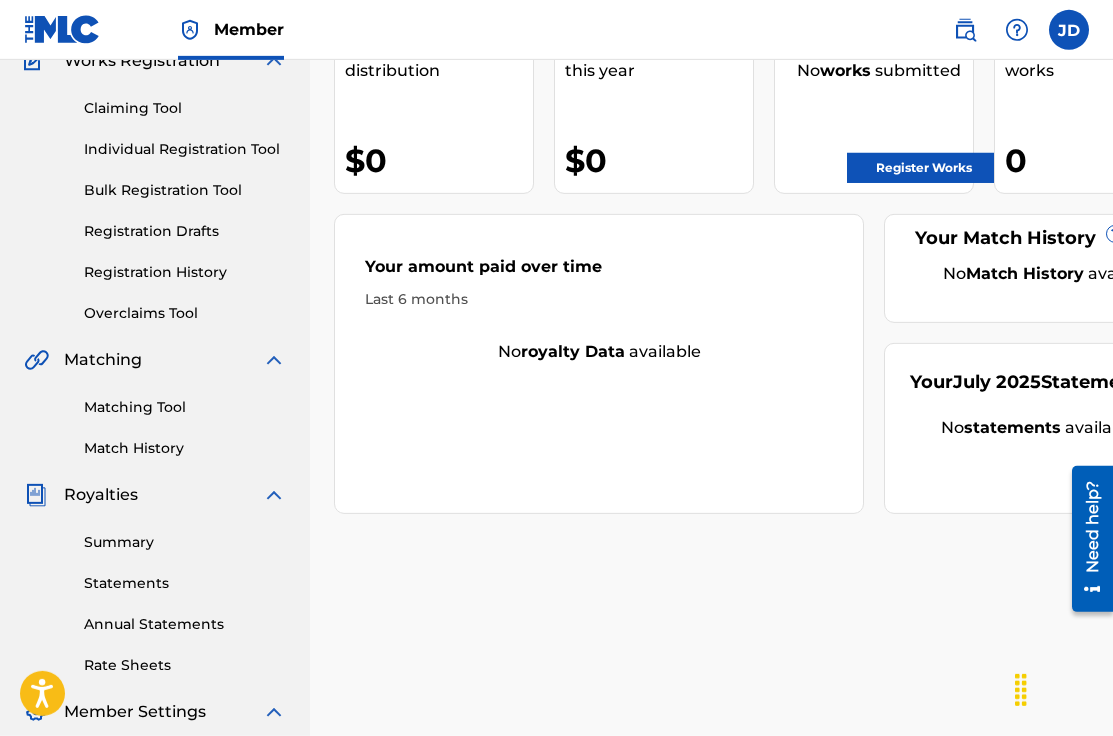 click on "Matching Tool" at bounding box center (185, 407) 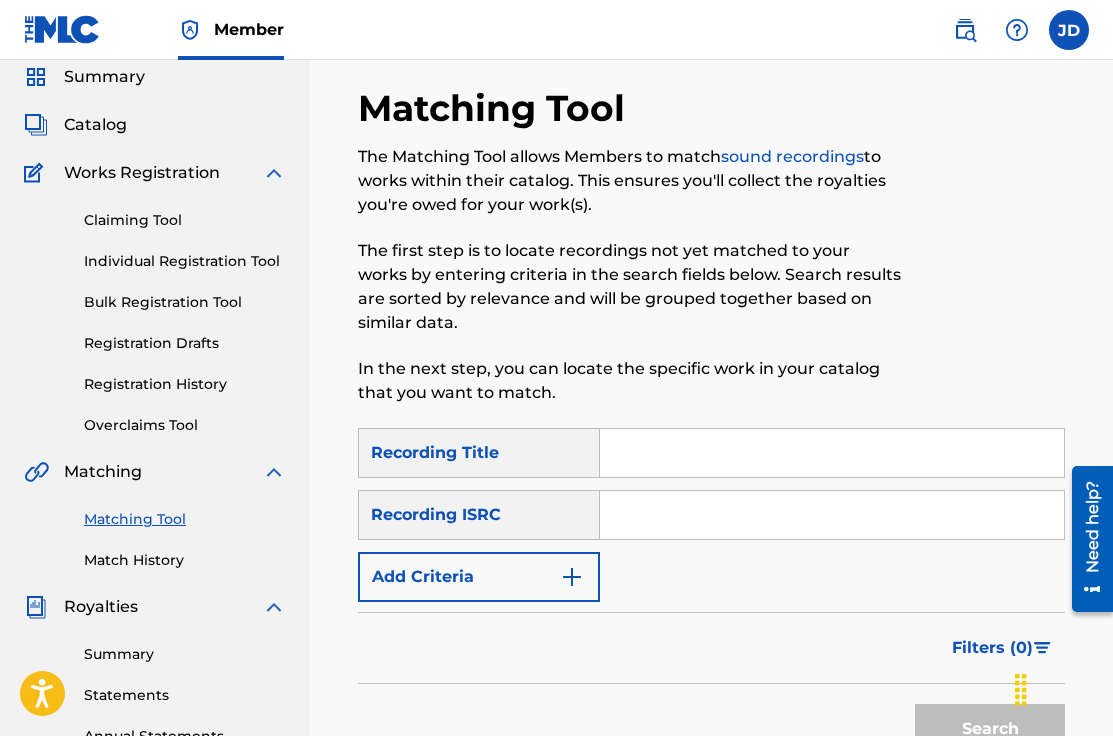 scroll, scrollTop: 77, scrollLeft: 0, axis: vertical 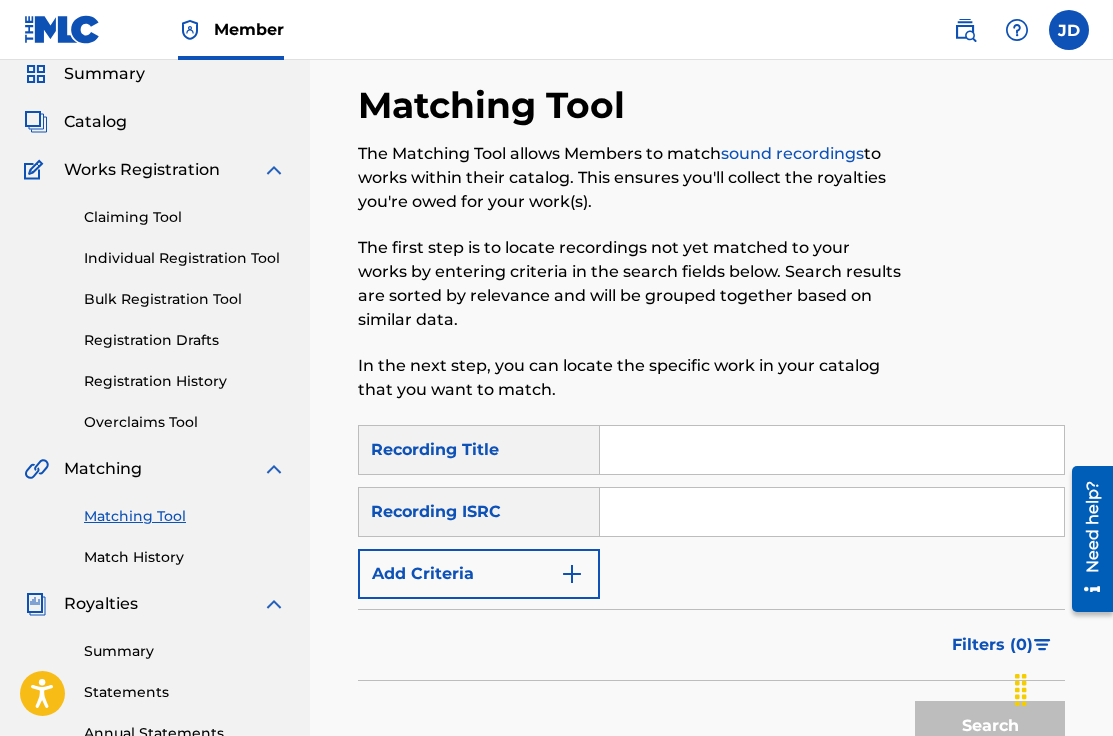 click on "Add Criteria" at bounding box center (479, 574) 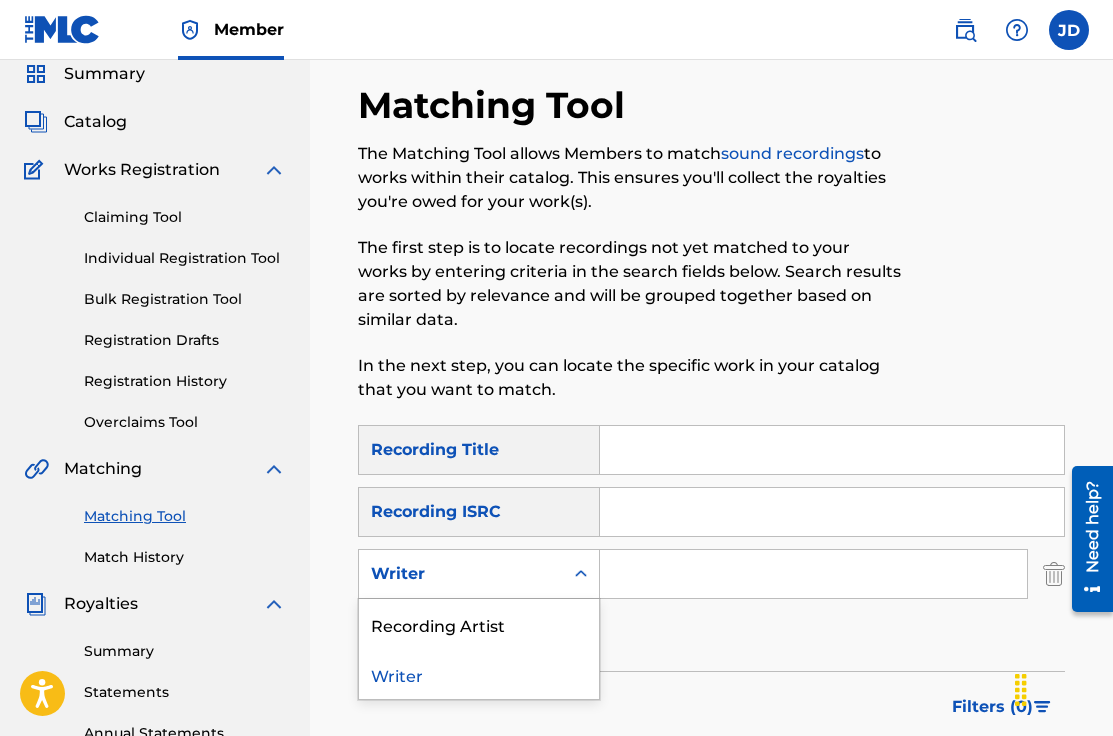 click 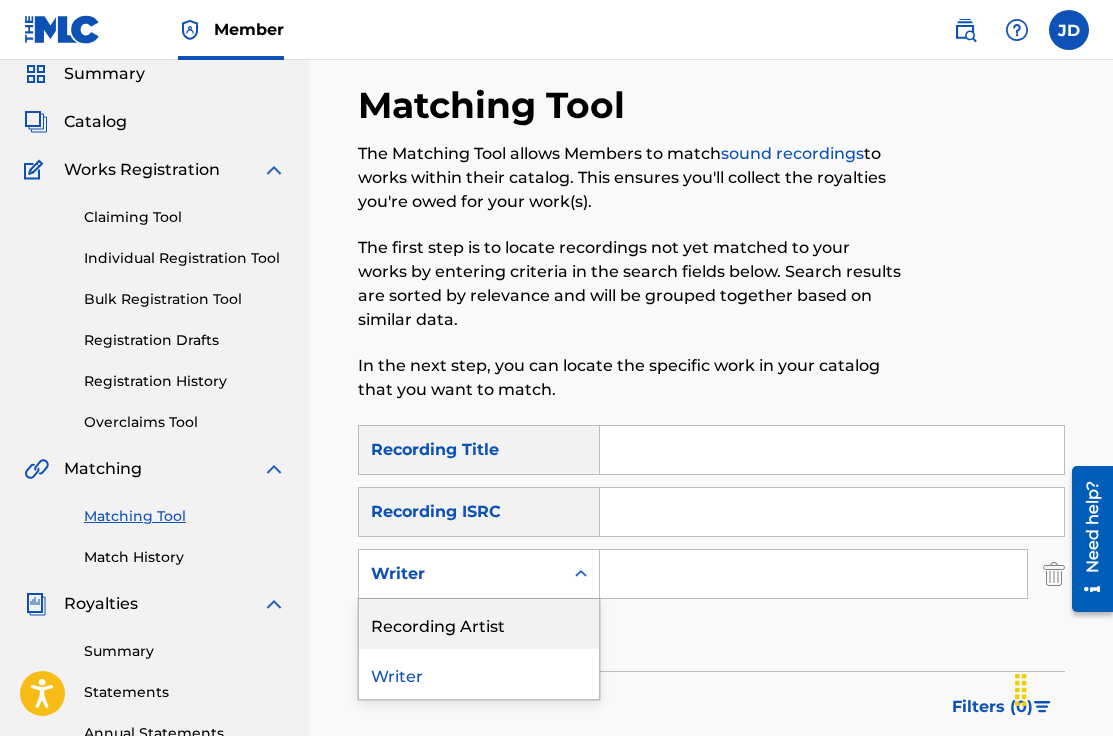 click on "Recording Artist" at bounding box center (479, 624) 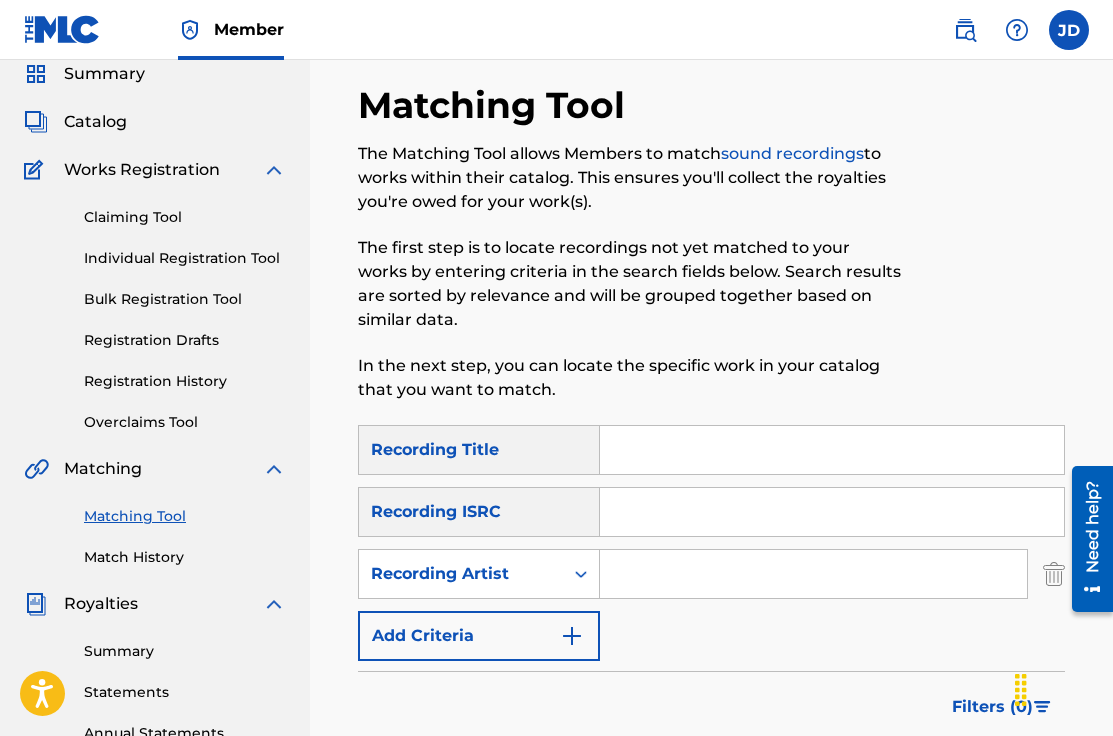 click at bounding box center [813, 574] 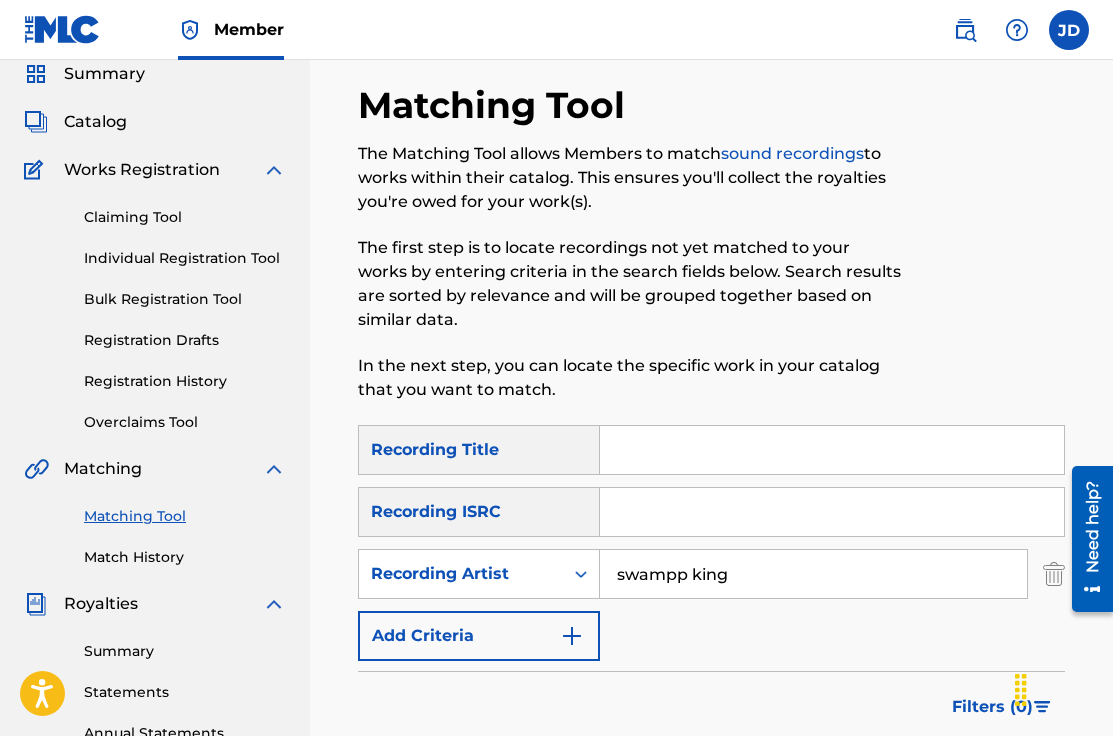 type on "swampp king" 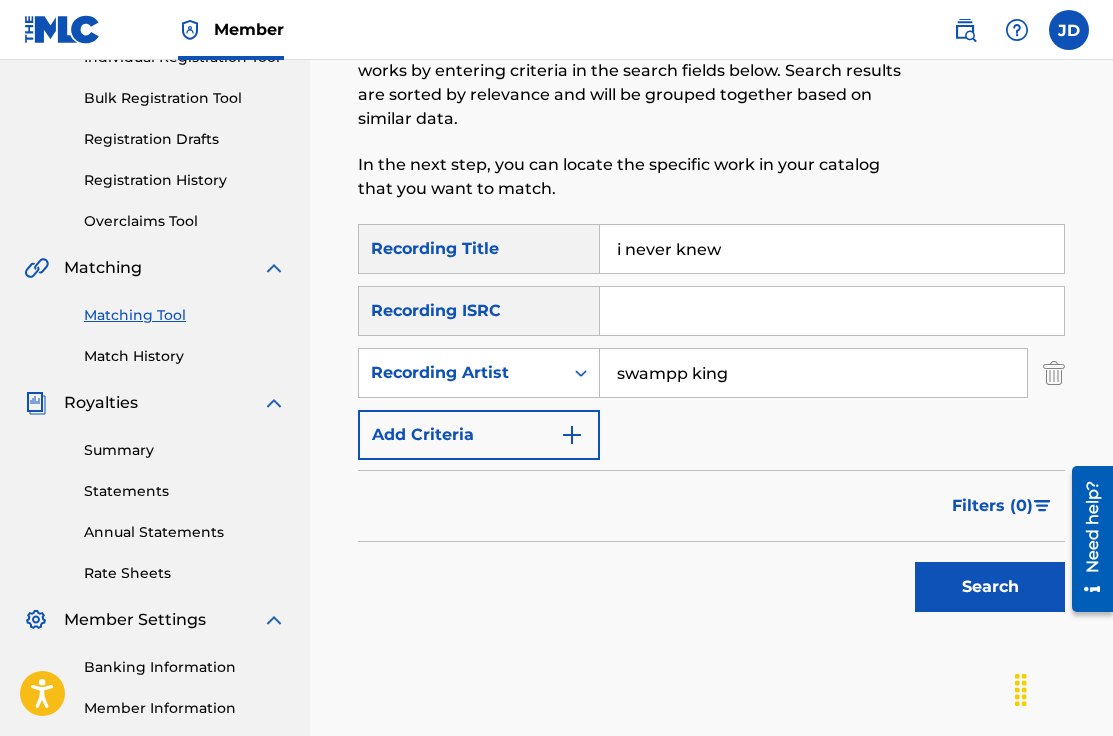 scroll, scrollTop: 287, scrollLeft: 0, axis: vertical 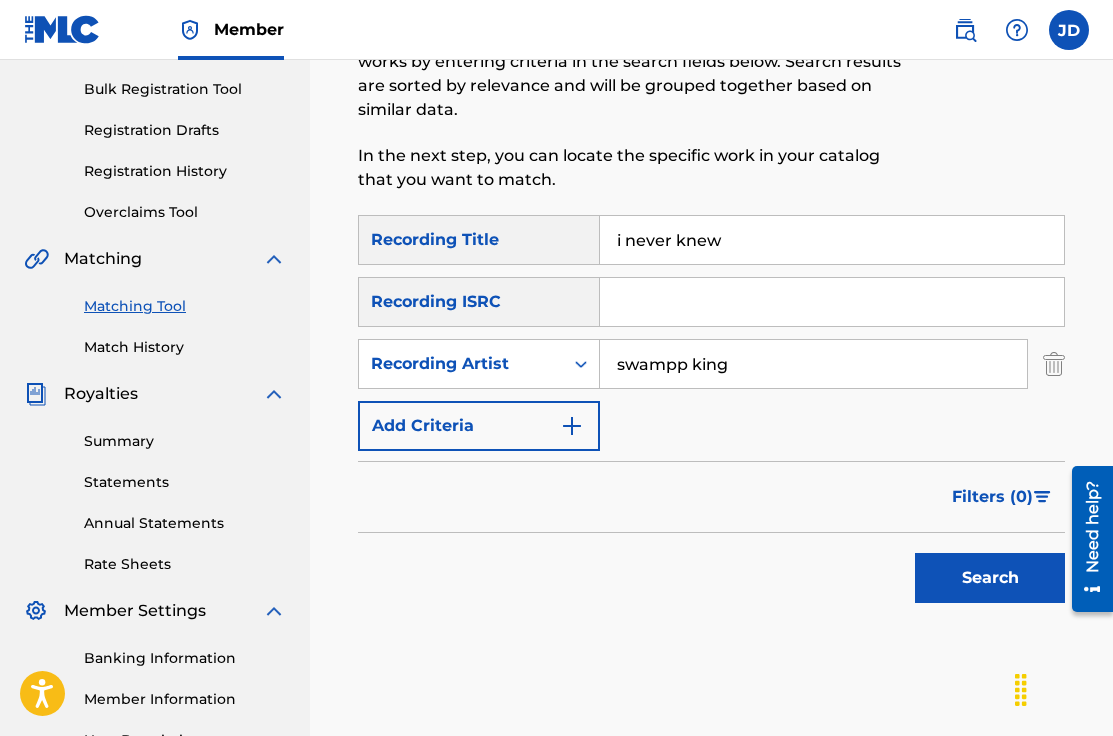type on "i never knew" 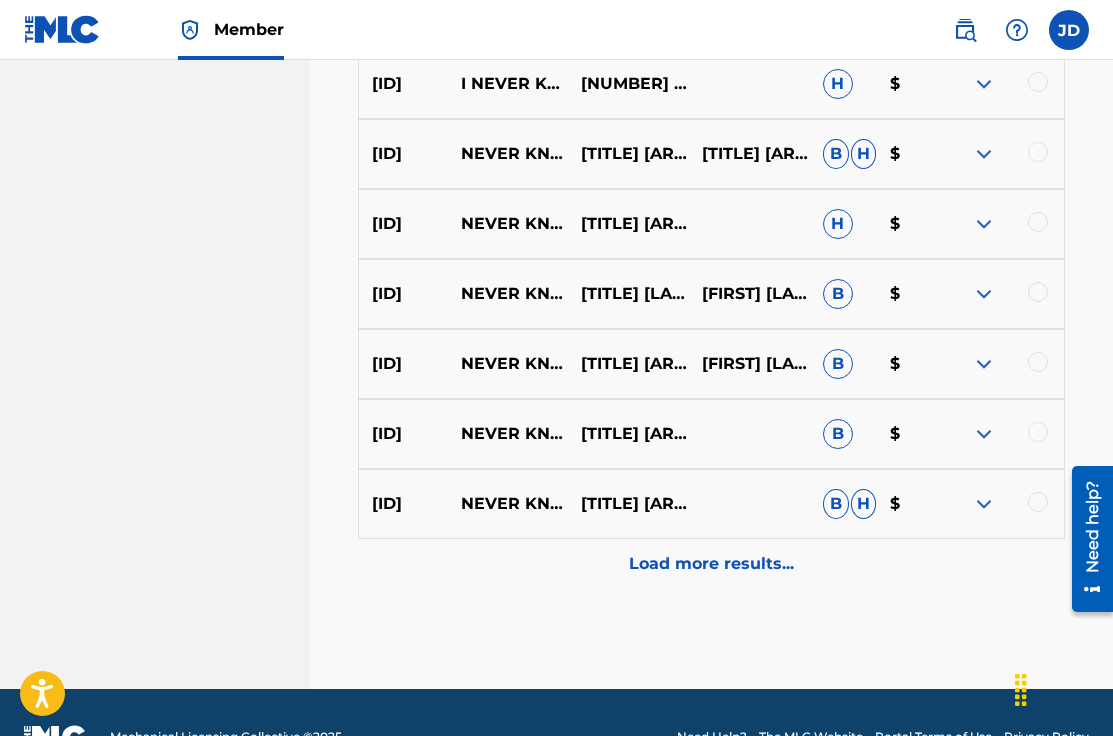 scroll, scrollTop: 1145, scrollLeft: 0, axis: vertical 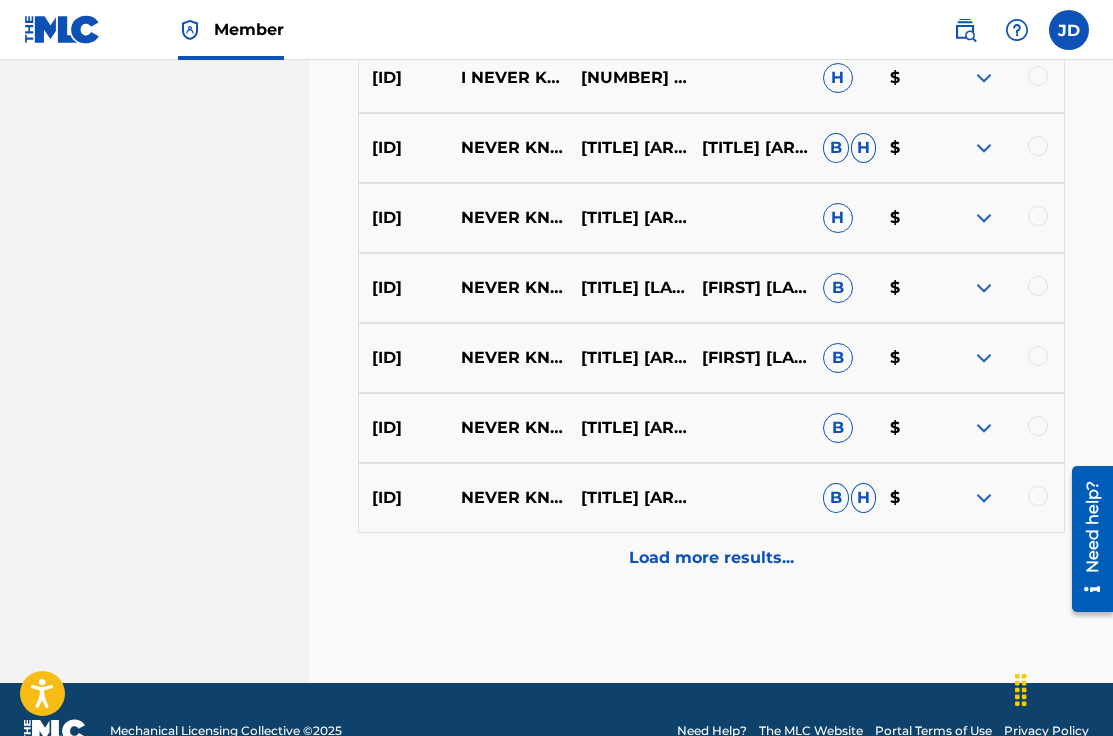 click on "Load more results..." at bounding box center (711, 558) 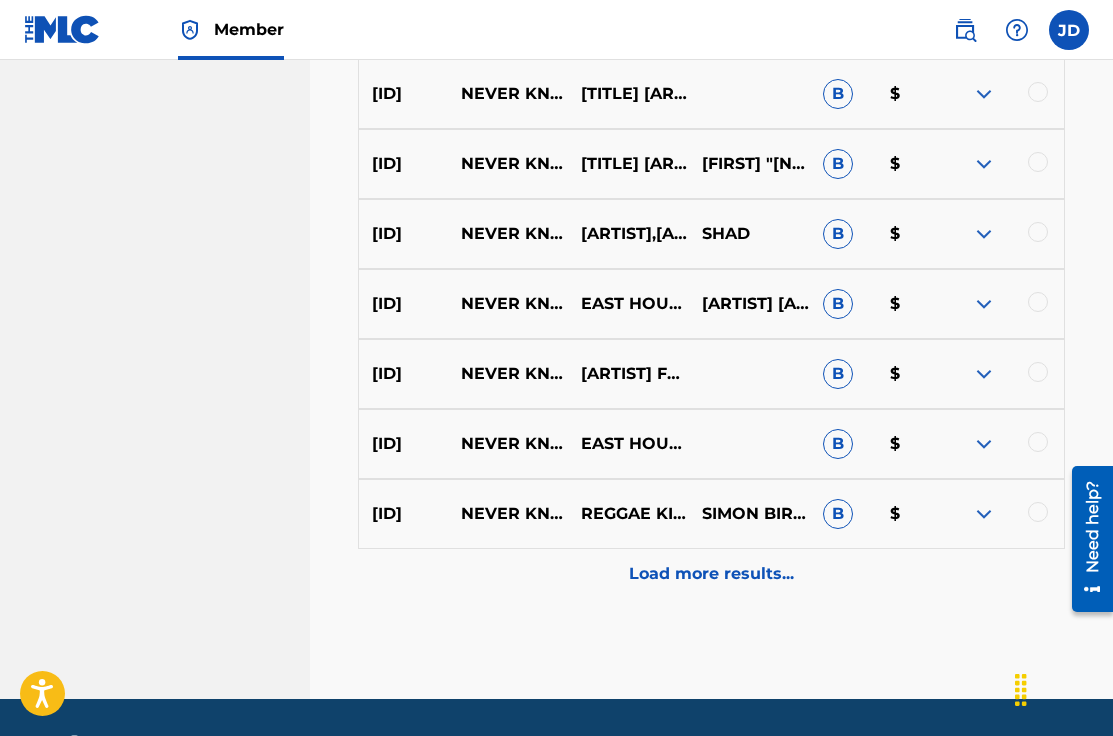 scroll, scrollTop: 1888, scrollLeft: 0, axis: vertical 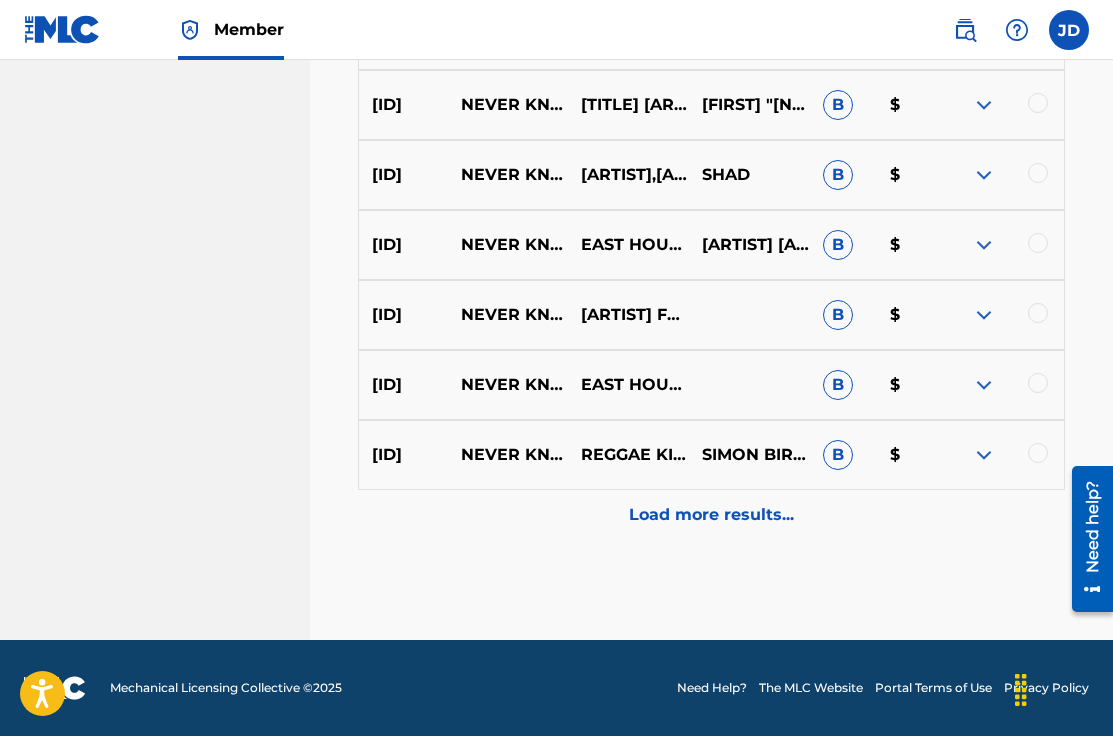 click on "Load more results..." at bounding box center (711, 515) 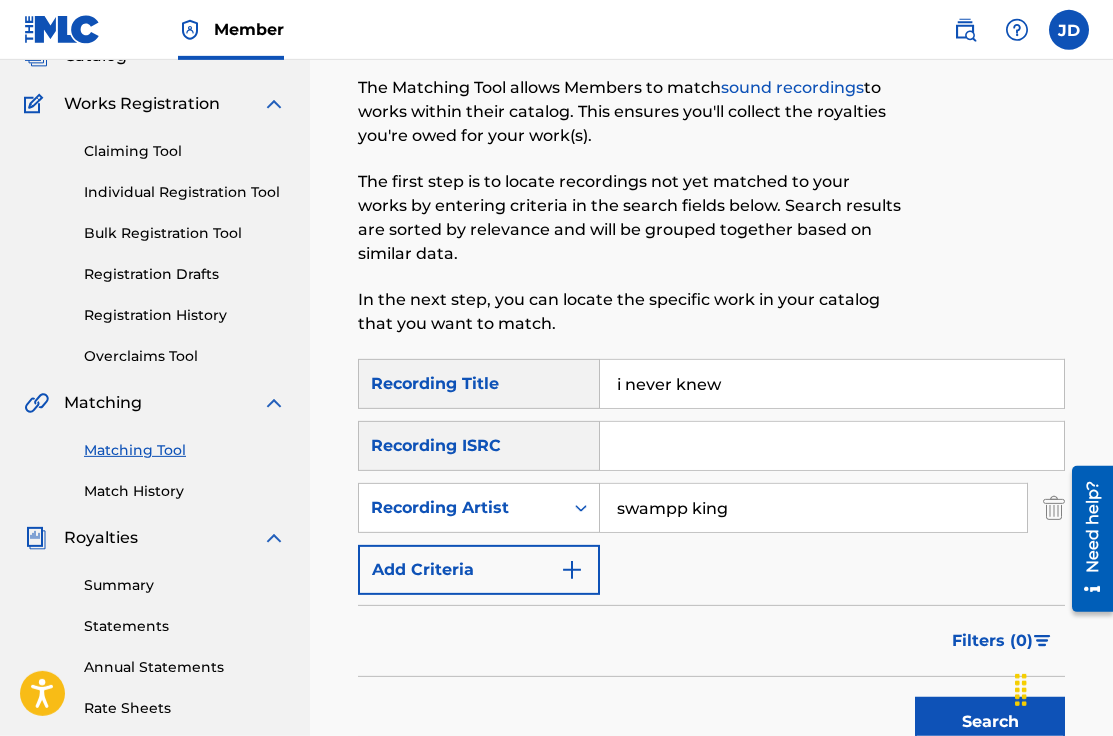 scroll, scrollTop: 115, scrollLeft: 0, axis: vertical 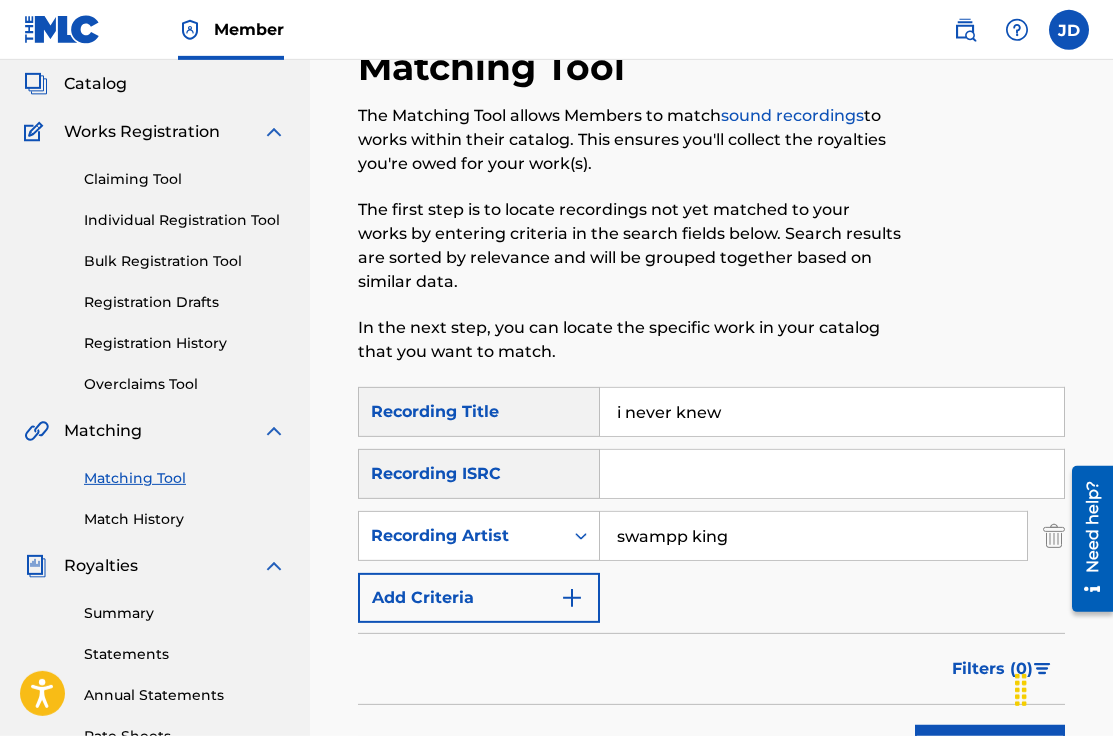 click on "swampp king" at bounding box center [813, 536] 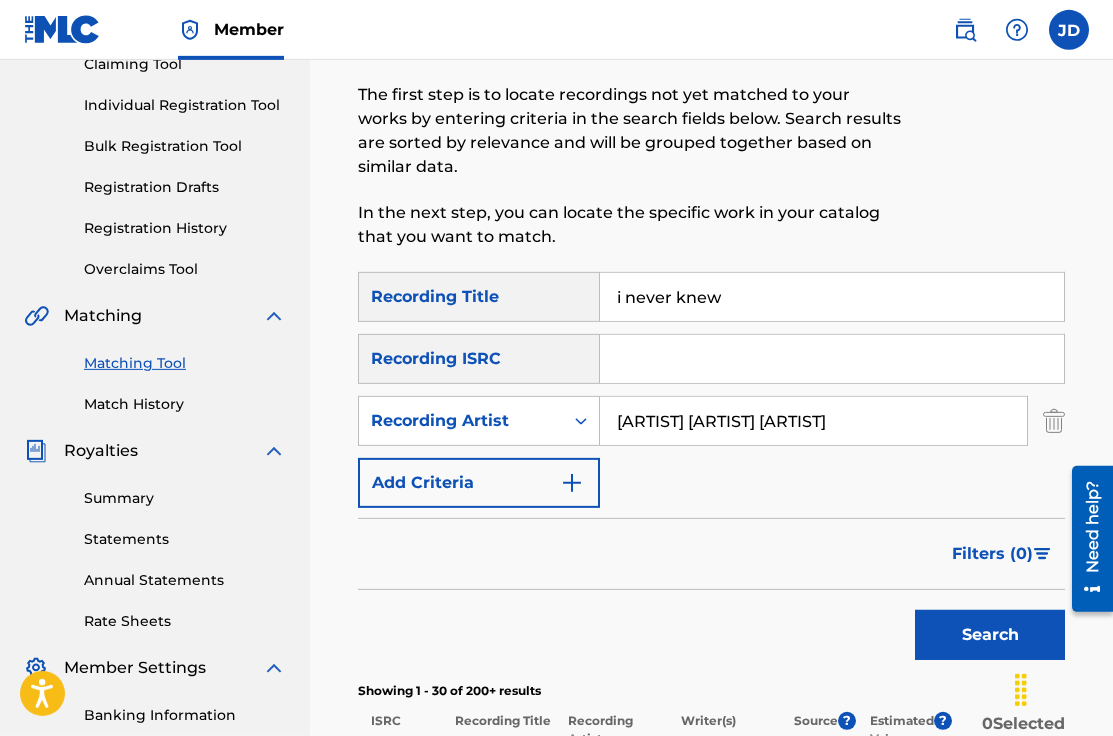 scroll, scrollTop: 249, scrollLeft: 0, axis: vertical 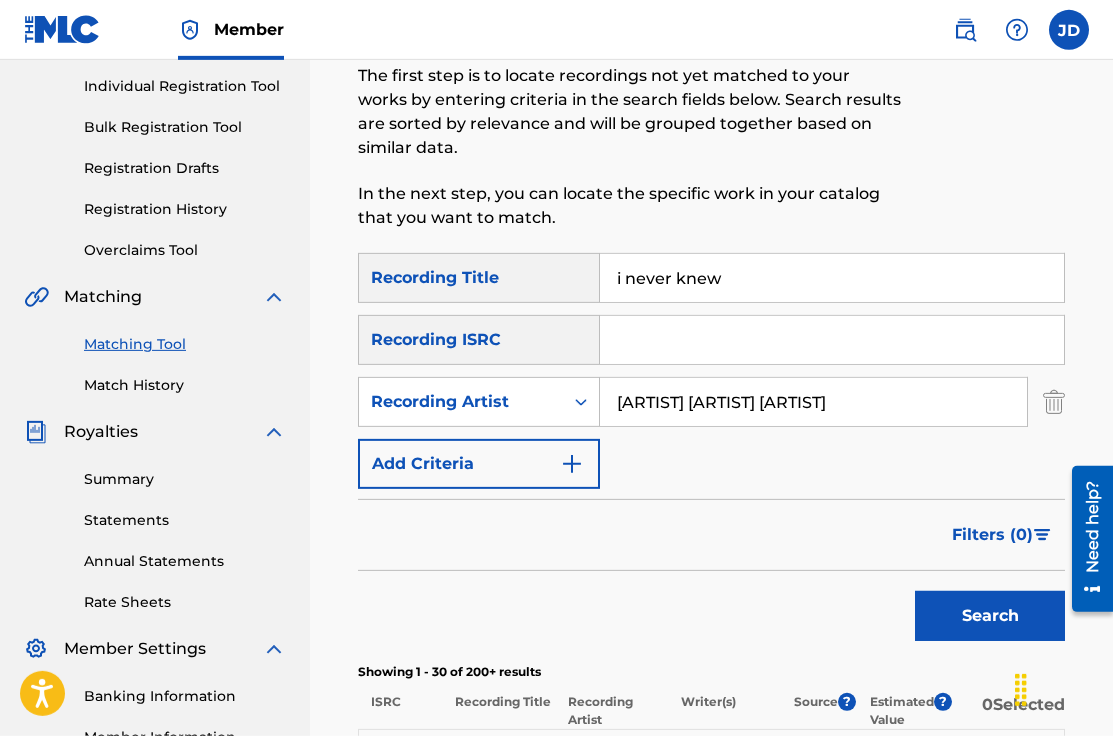 type on "[ARTIST] [ARTIST] [ARTIST]" 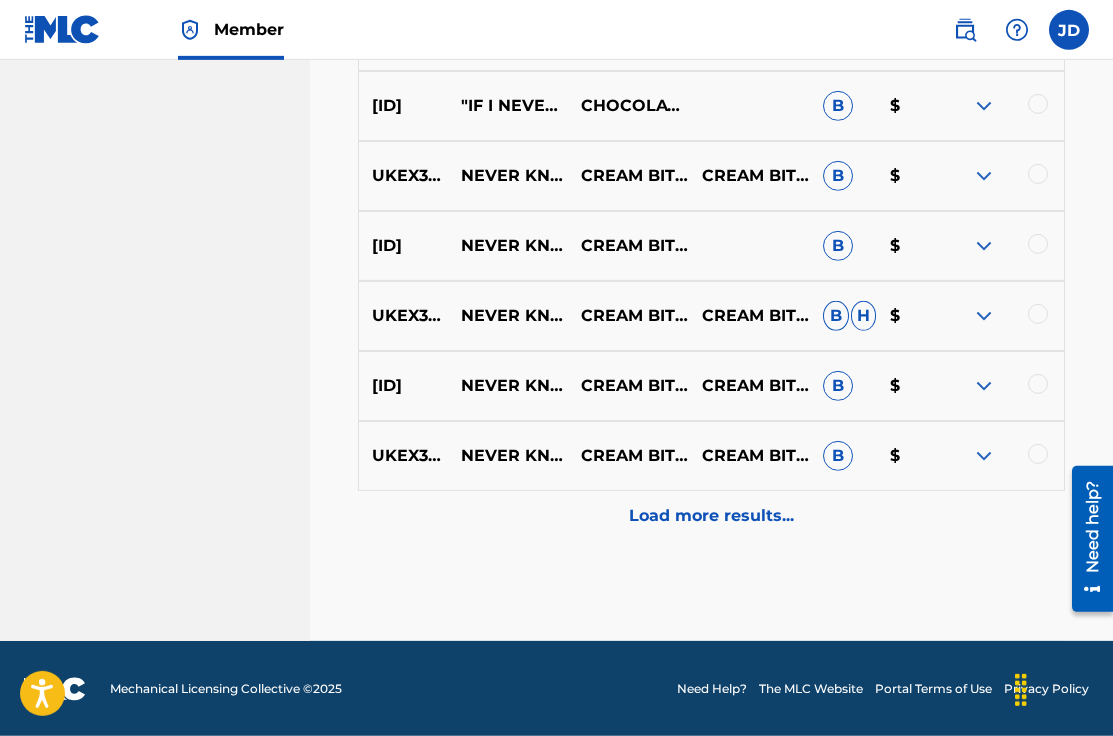 scroll, scrollTop: 1188, scrollLeft: 0, axis: vertical 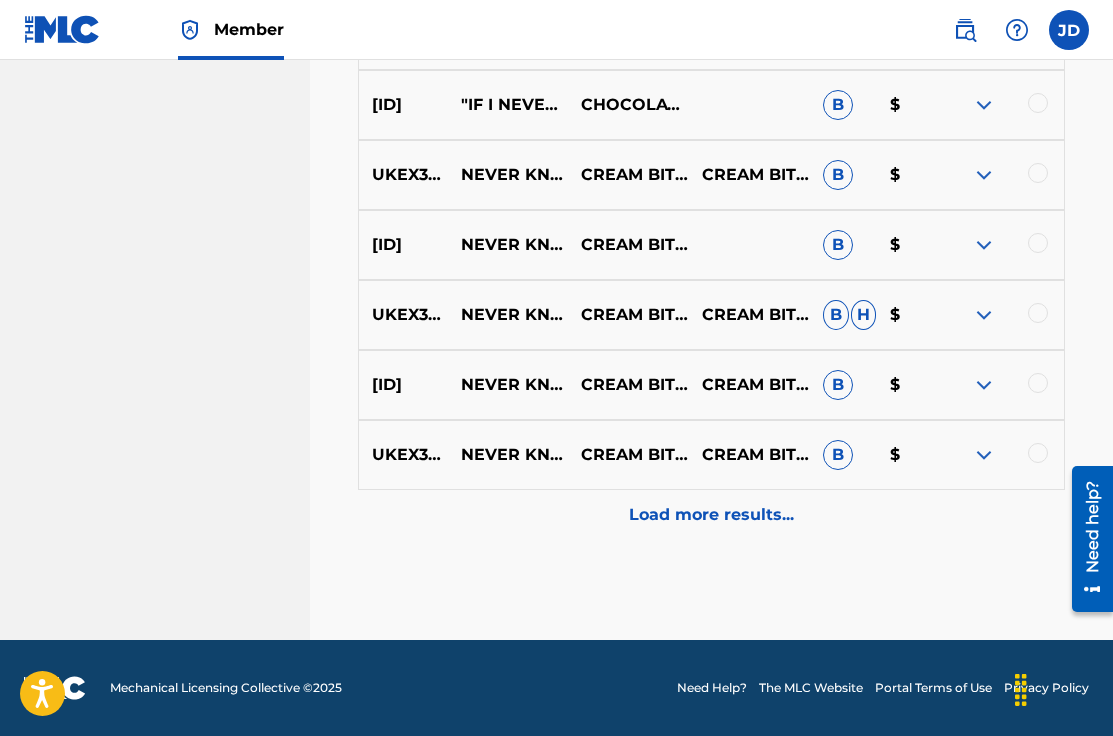 click on "Load more results..." at bounding box center [711, 515] 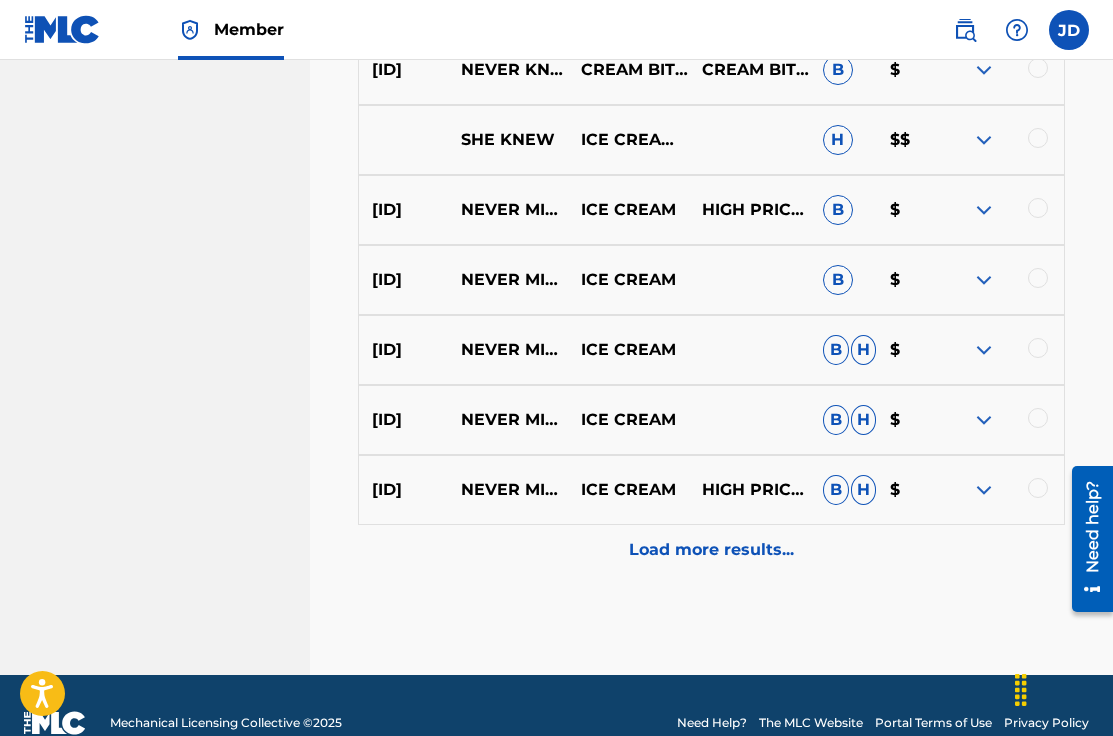 scroll, scrollTop: 1888, scrollLeft: 0, axis: vertical 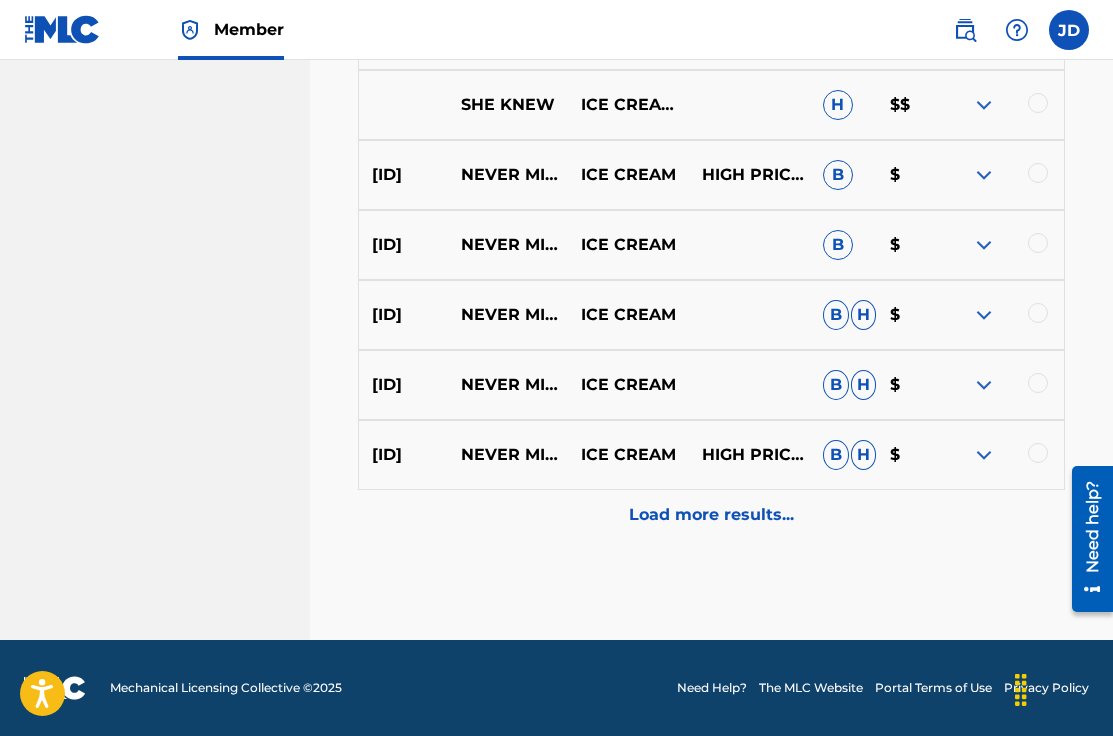 click on "Load more results..." at bounding box center (711, 515) 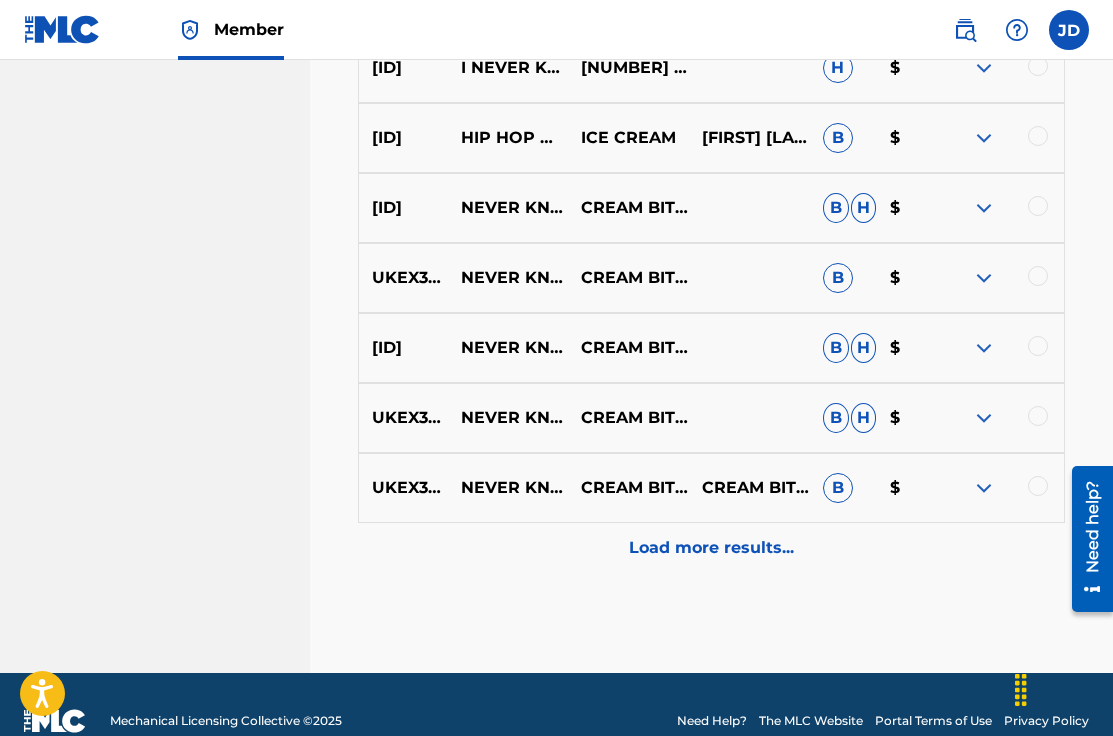 scroll, scrollTop: 2588, scrollLeft: 0, axis: vertical 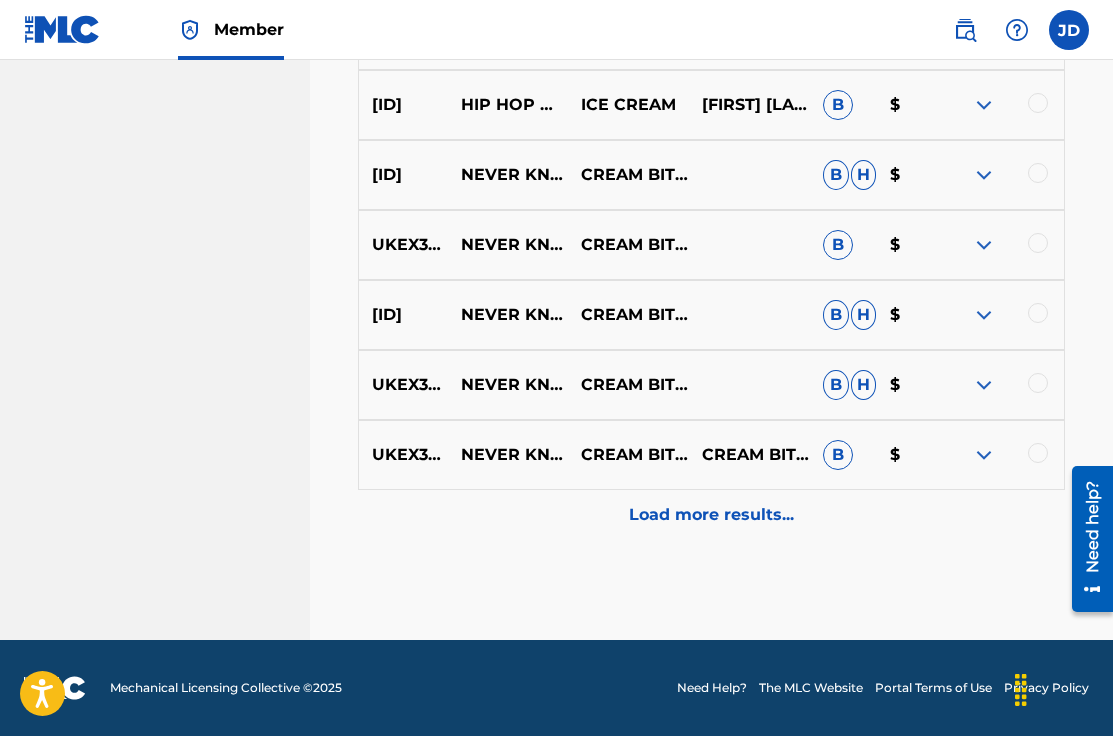 click on "Load more results..." at bounding box center (711, 515) 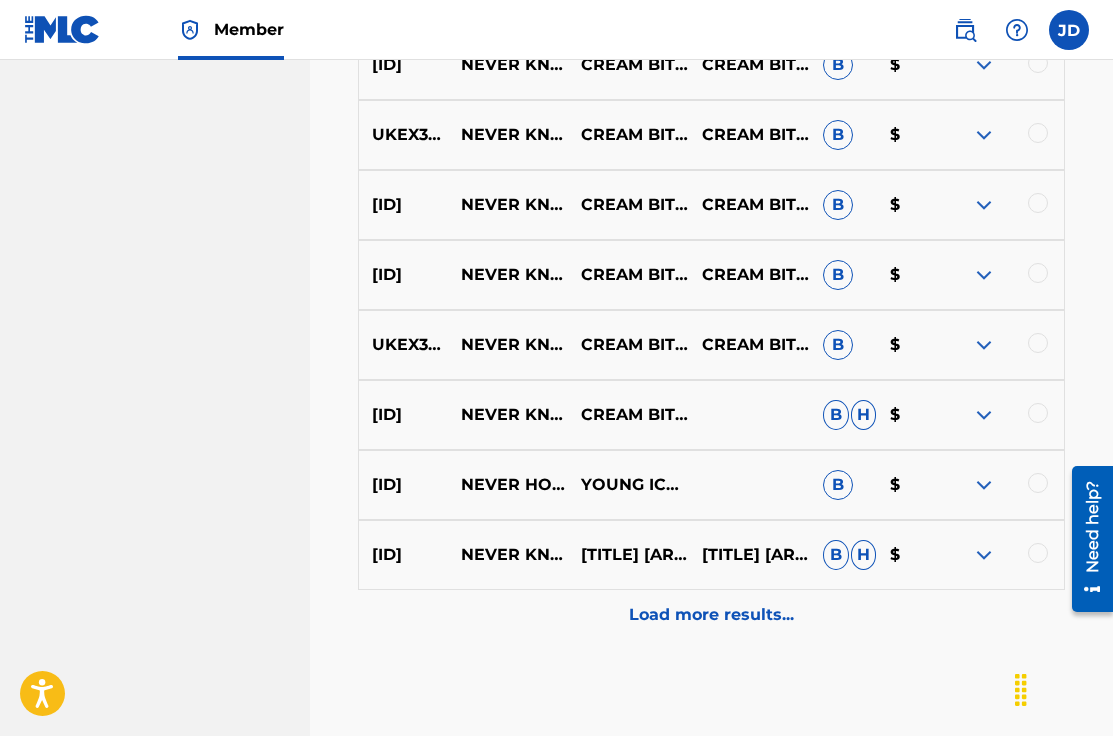 scroll, scrollTop: 3194, scrollLeft: 0, axis: vertical 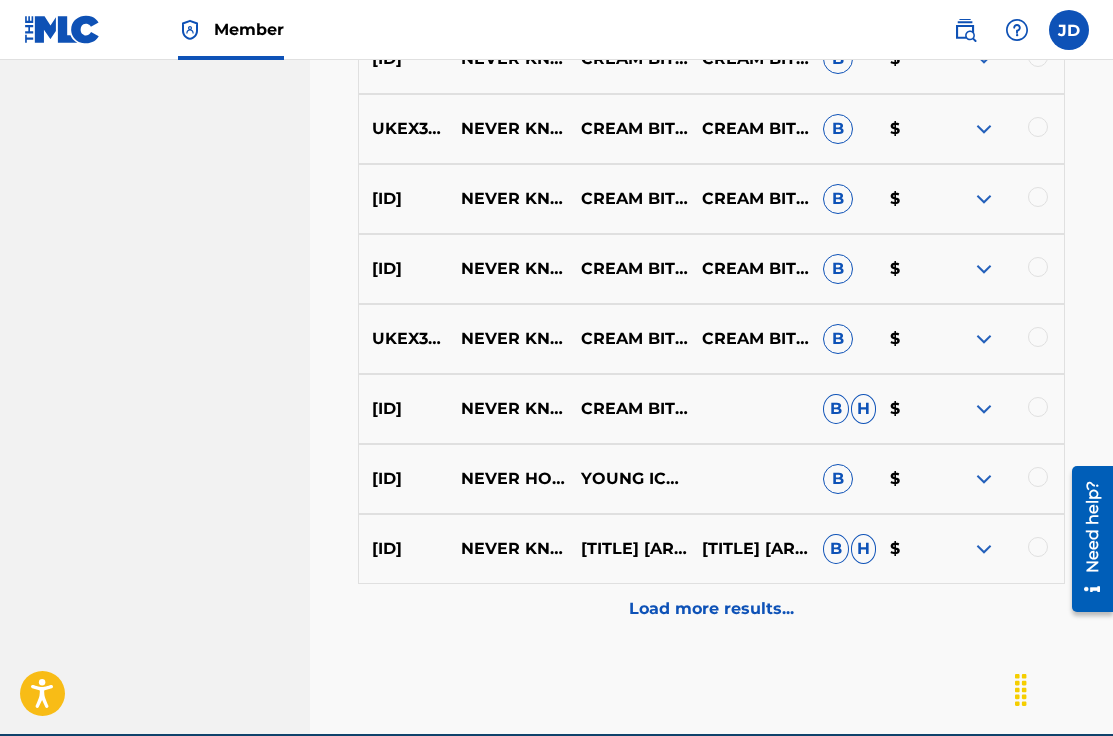 click on "Load more results..." at bounding box center [711, 609] 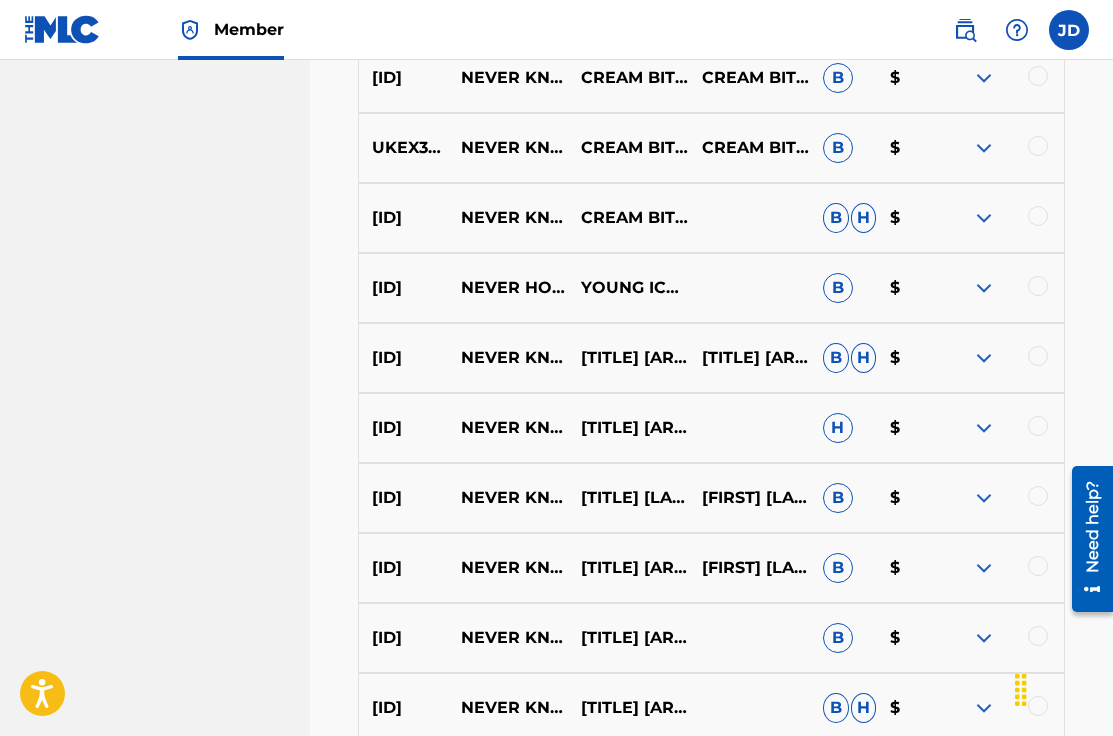 scroll, scrollTop: 3988, scrollLeft: 0, axis: vertical 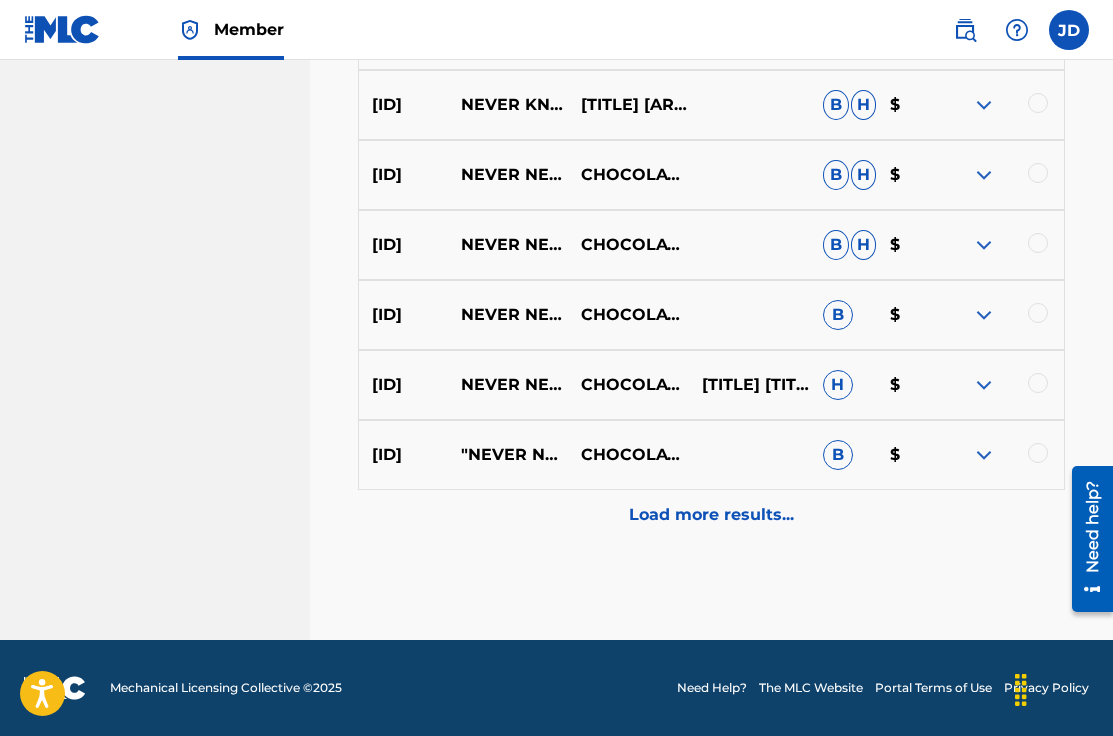 click on "Load more results..." at bounding box center (711, 515) 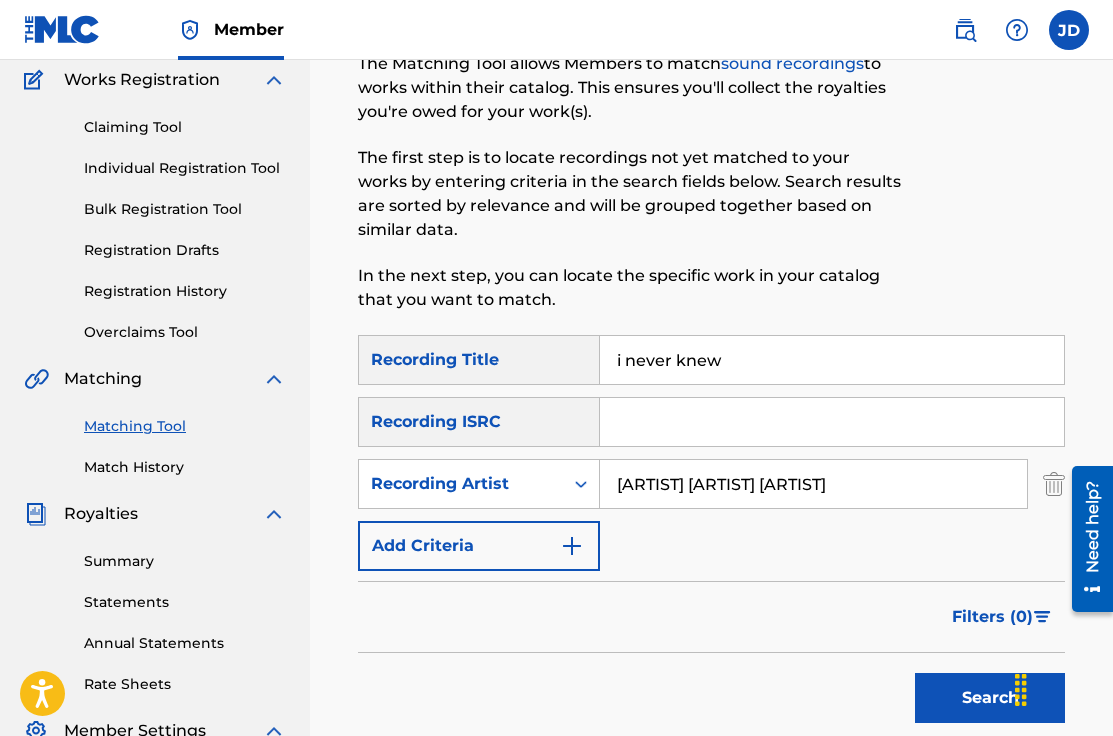 scroll, scrollTop: 176, scrollLeft: 0, axis: vertical 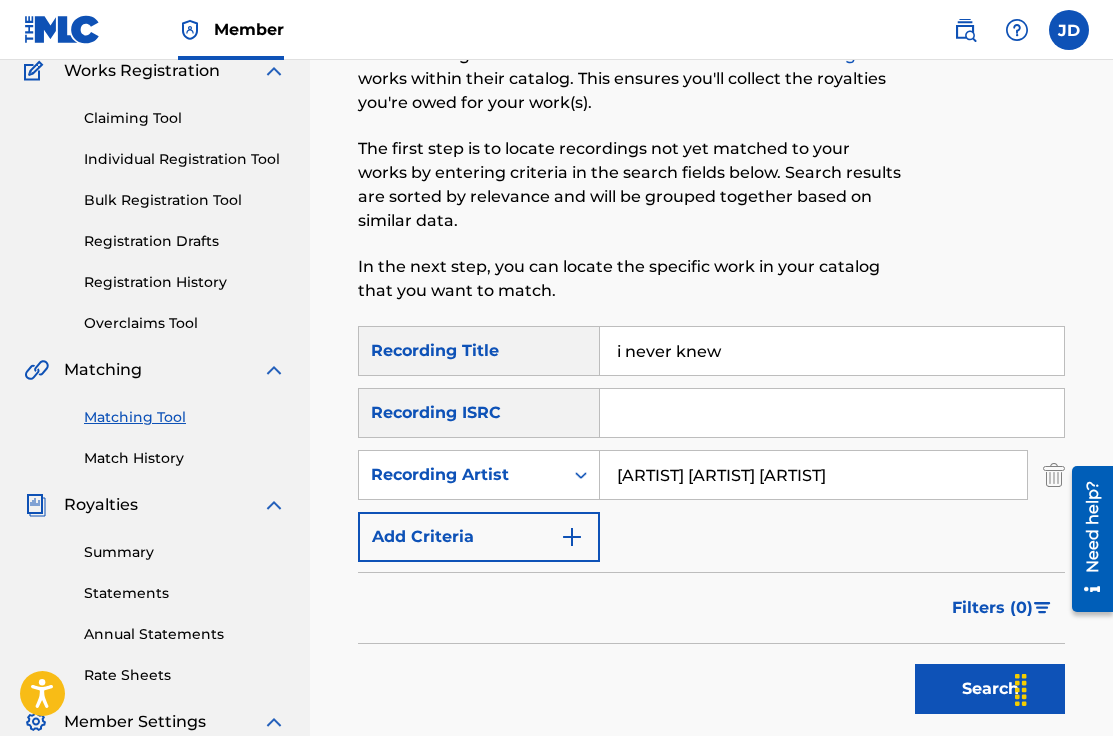 click on "i never knew" at bounding box center [832, 351] 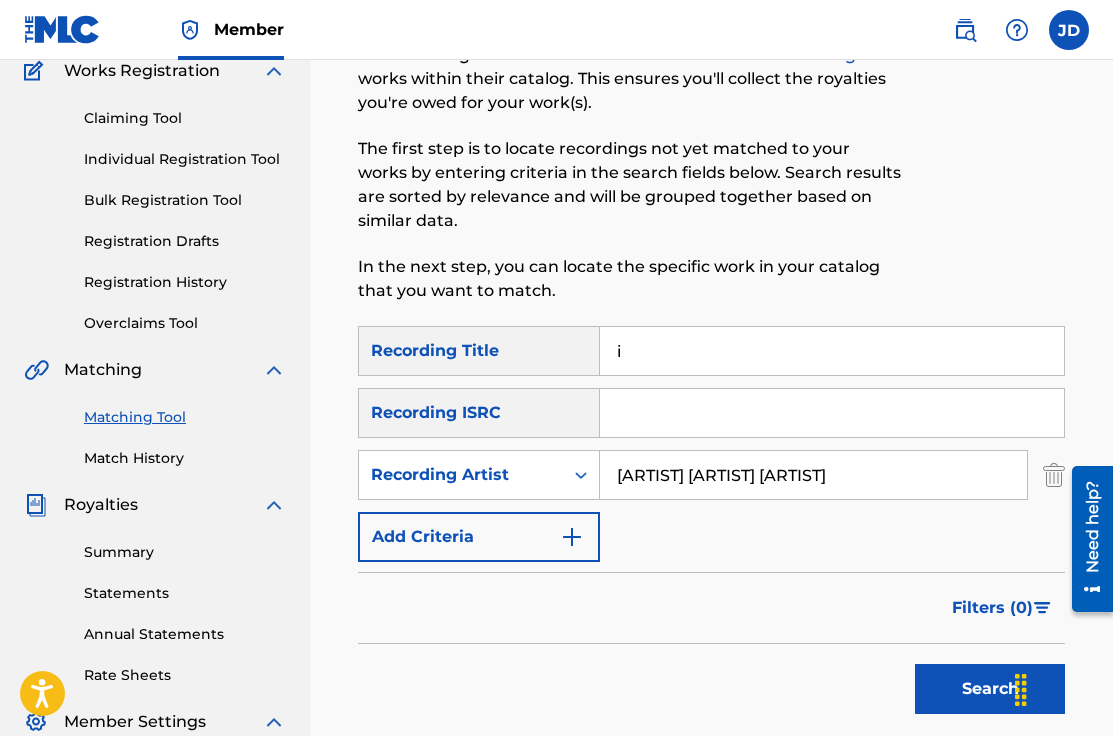 type on "i" 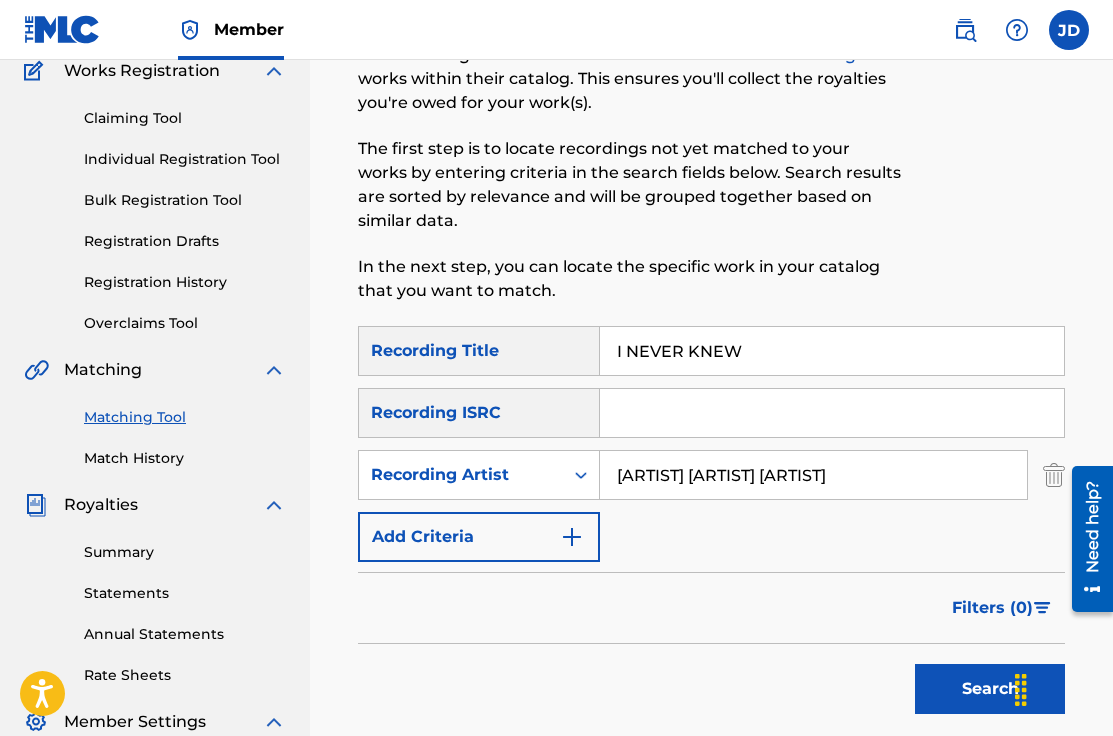 click on "SearchWithCriteriac18fce76-b70c-4fdc-b15e-305219ef24a3 Recording Title I NEVER KNEW SearchWithCriteria3336dcdc-57ec-4d5c-83ee-8ce2d32b9190 Recording ISRC SearchWithCriteriabe2c95ca-a682-4b98-8c21-3ded0599662a Recording Artist [ARTIST] [ARTIST] [ARTIST] Writer Max Criteria Reached" at bounding box center (711, 2568) 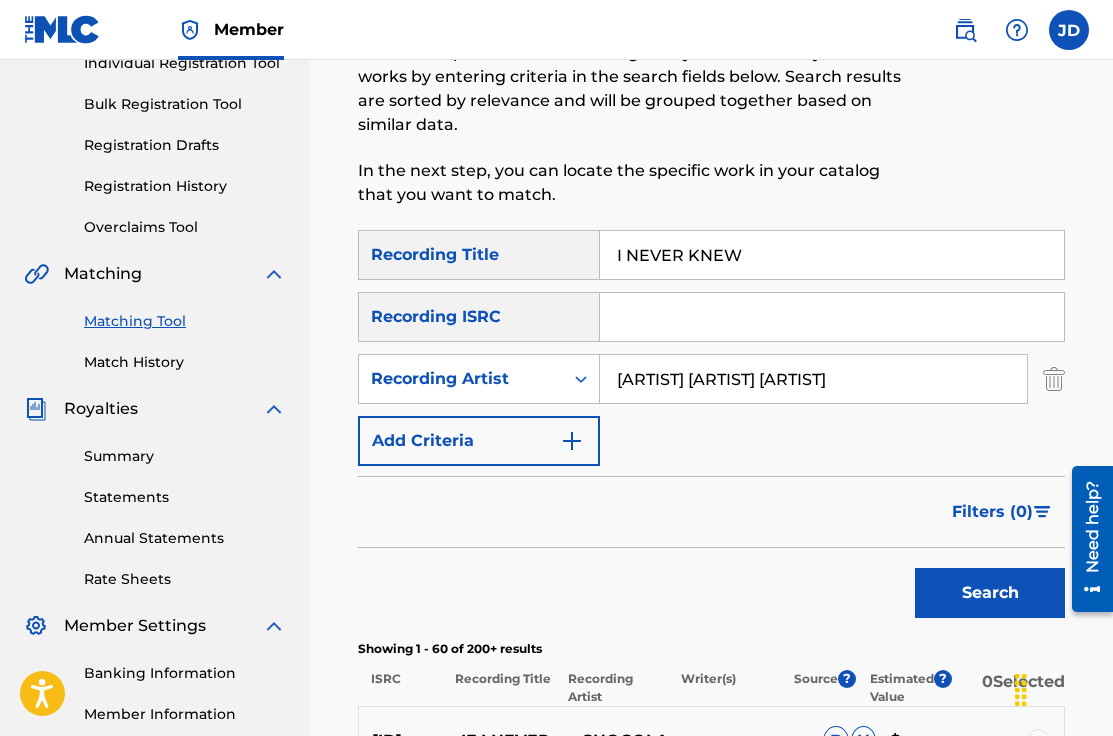 scroll, scrollTop: 316, scrollLeft: 0, axis: vertical 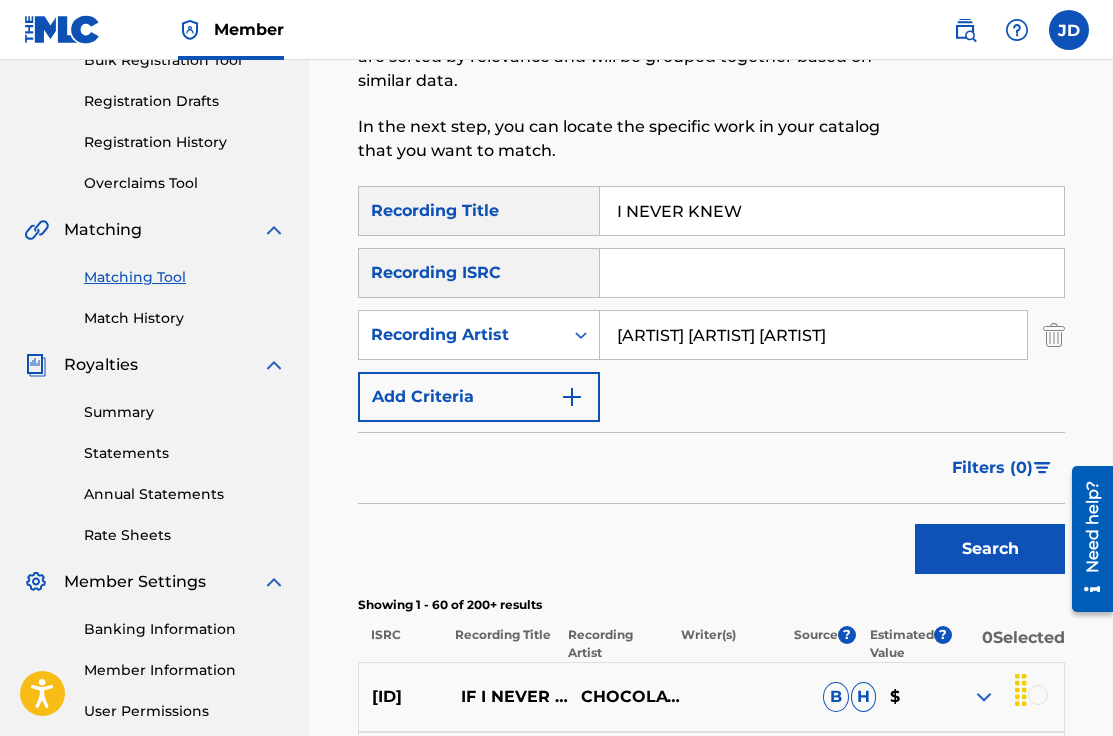 click on "Search" at bounding box center [990, 549] 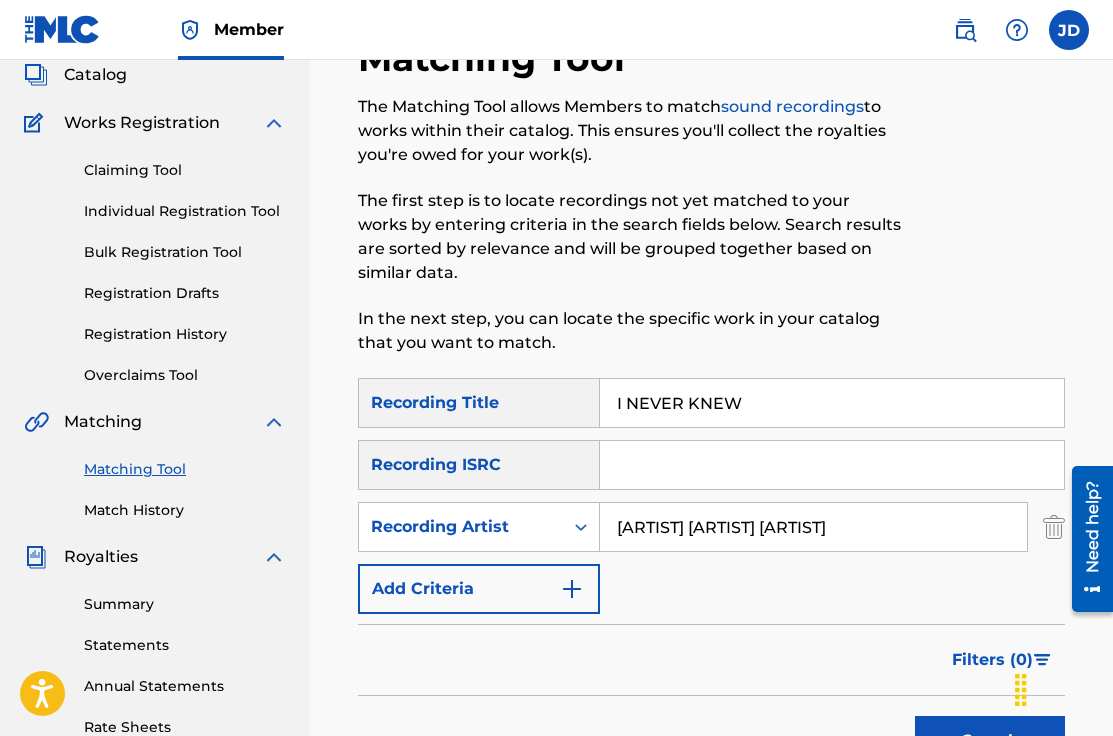 scroll, scrollTop: 110, scrollLeft: 0, axis: vertical 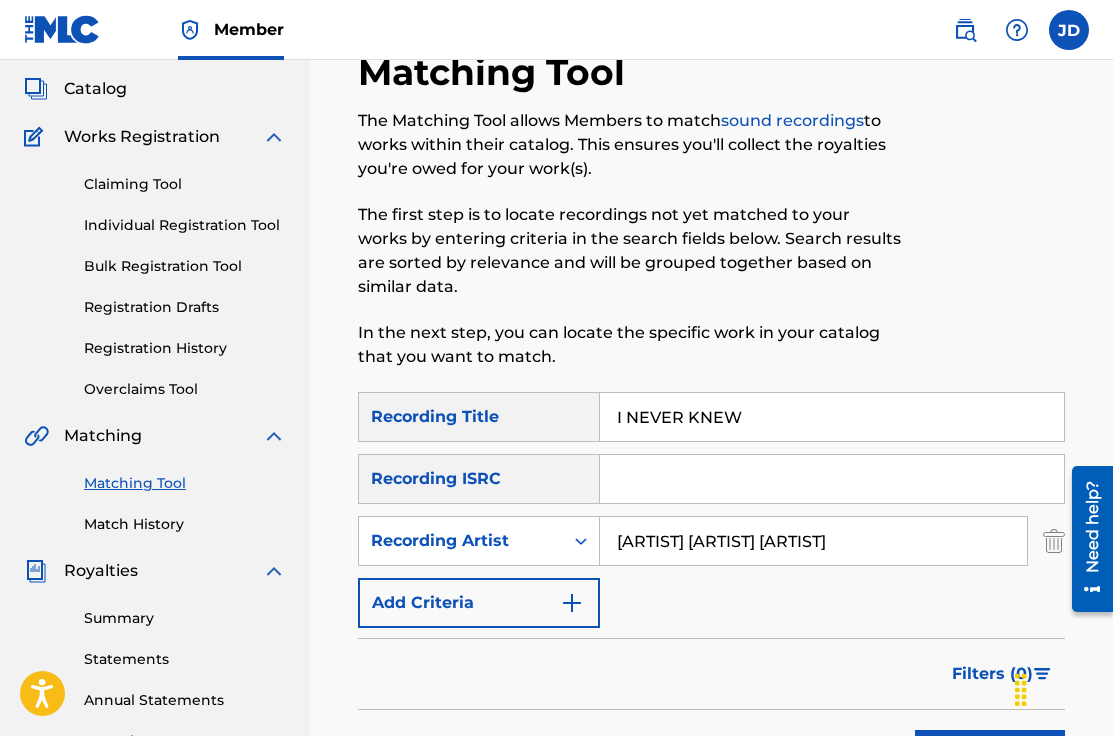 click on "I NEVER KNEW" at bounding box center [832, 417] 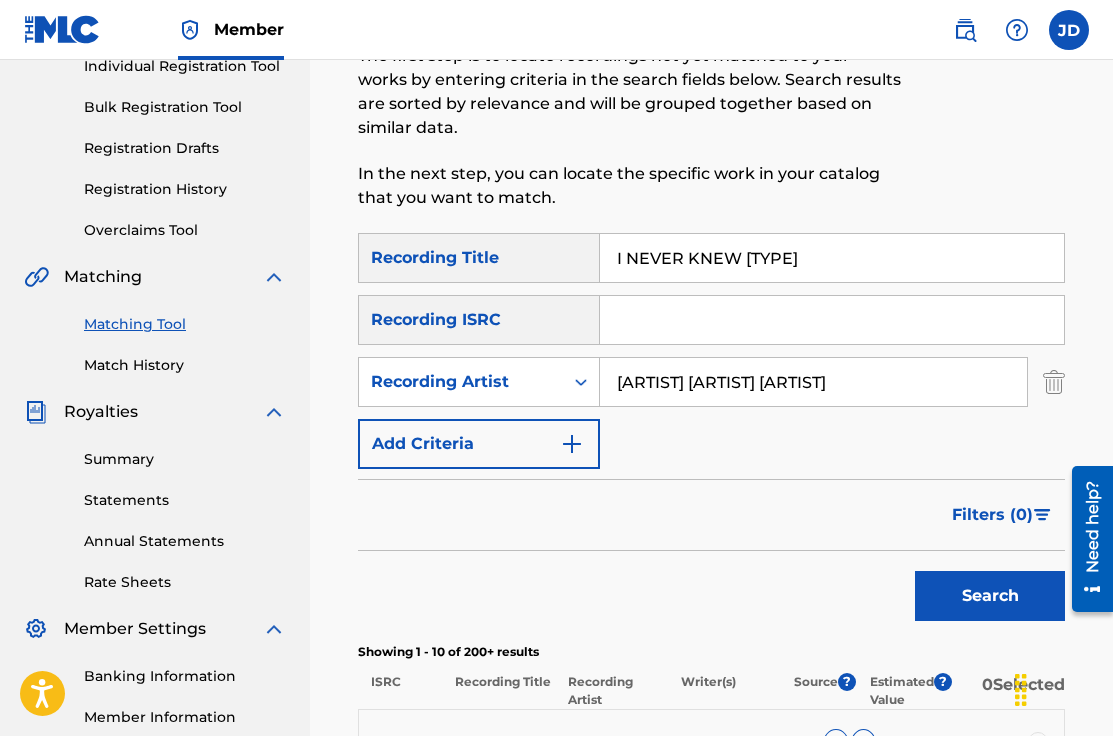scroll, scrollTop: 288, scrollLeft: 0, axis: vertical 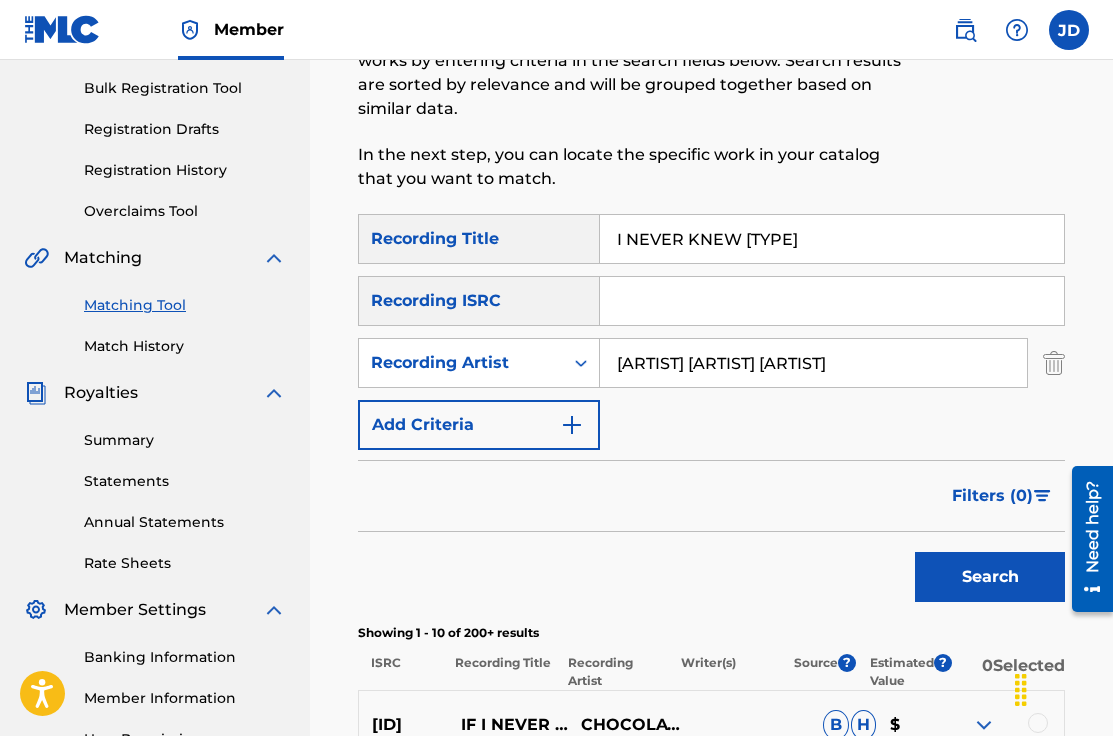 type on "I NEVER KNEW [TYPE]" 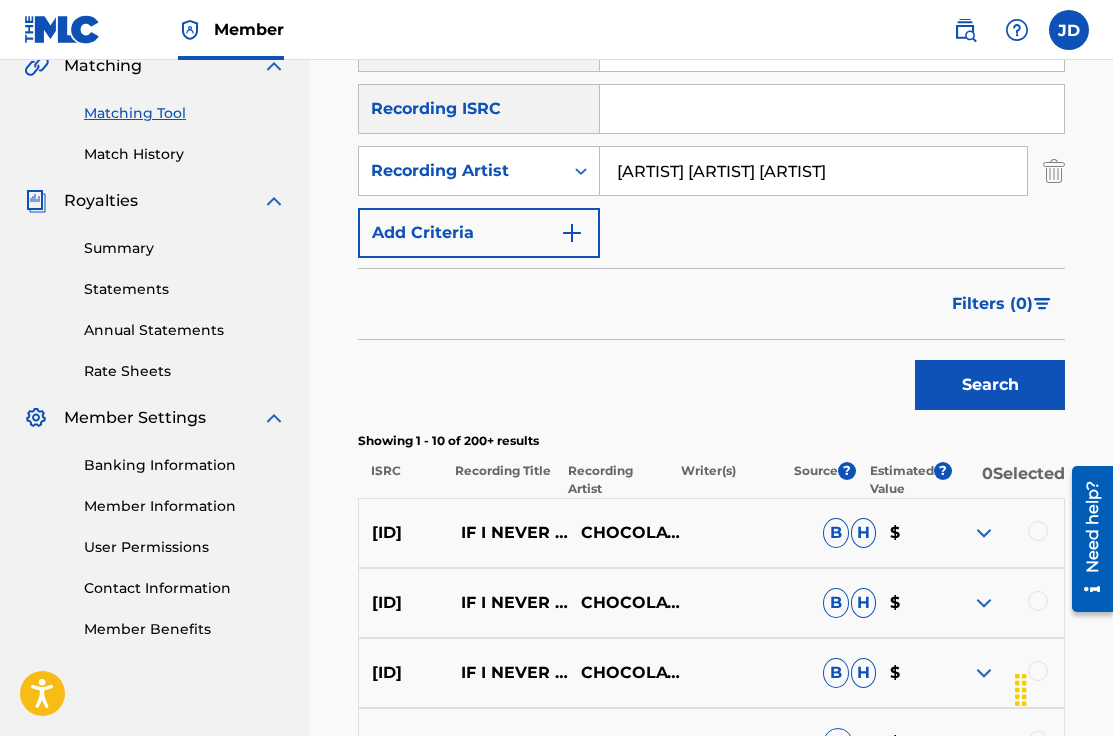 scroll, scrollTop: 404, scrollLeft: 0, axis: vertical 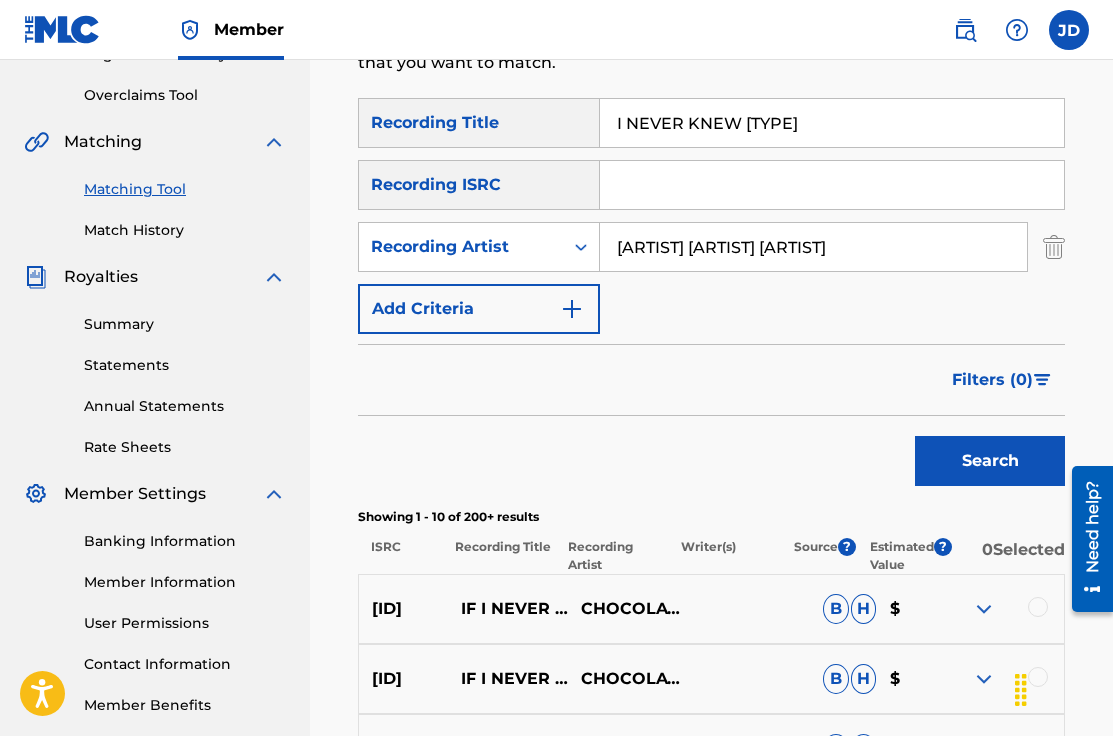 click on "[ARTIST] [ARTIST] [ARTIST]" at bounding box center [813, 247] 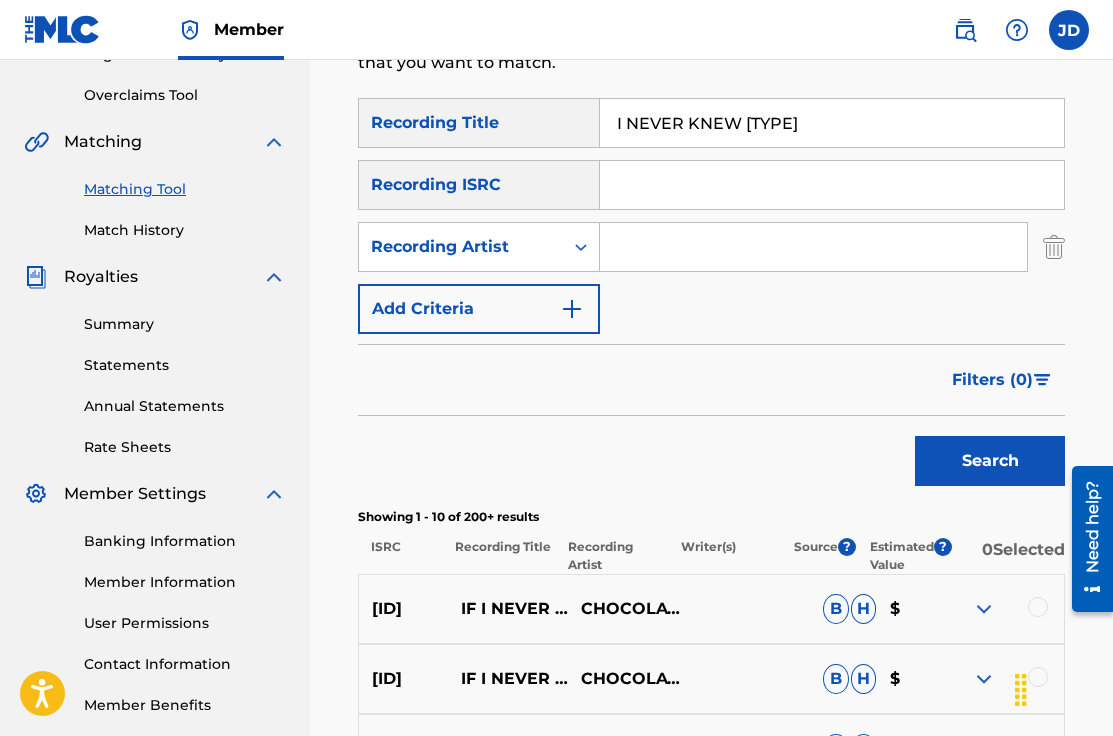 click on "Search" at bounding box center (990, 461) 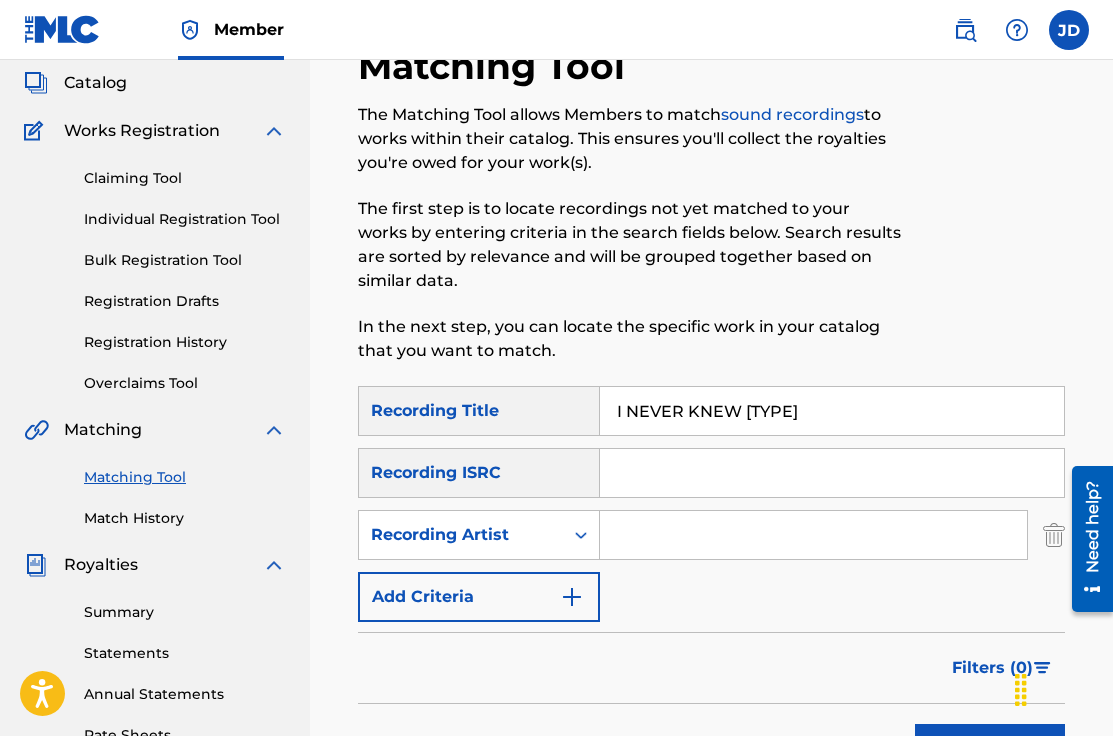 scroll, scrollTop: 145, scrollLeft: 0, axis: vertical 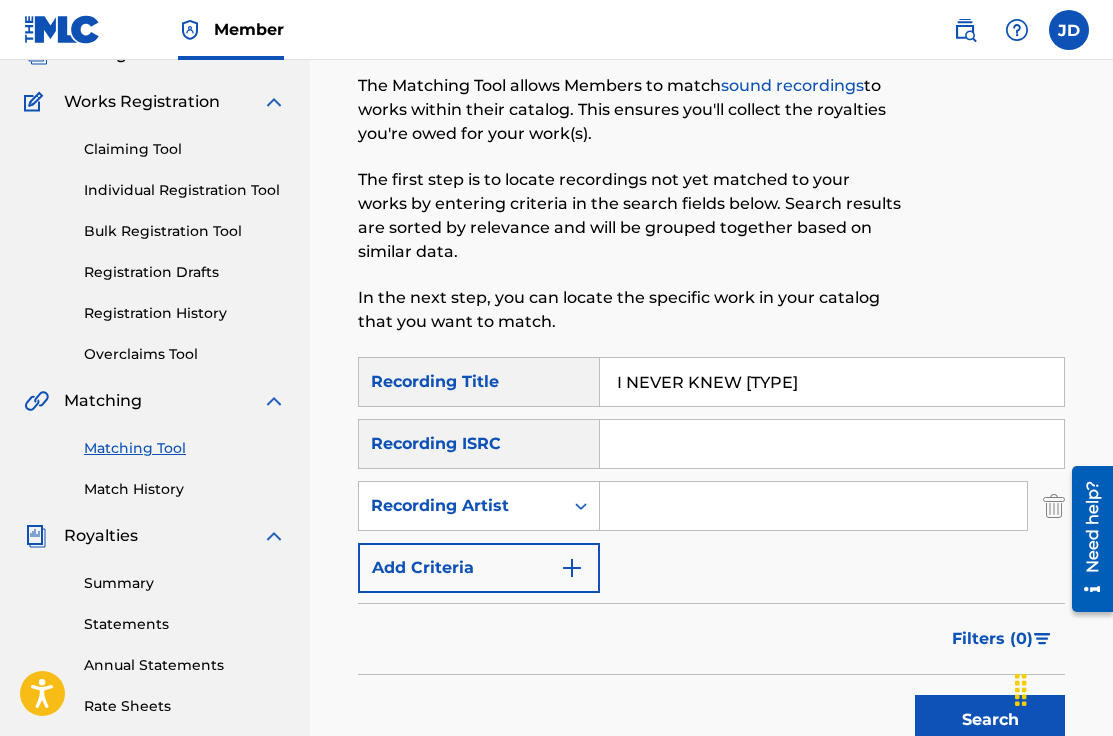 click at bounding box center [813, 506] 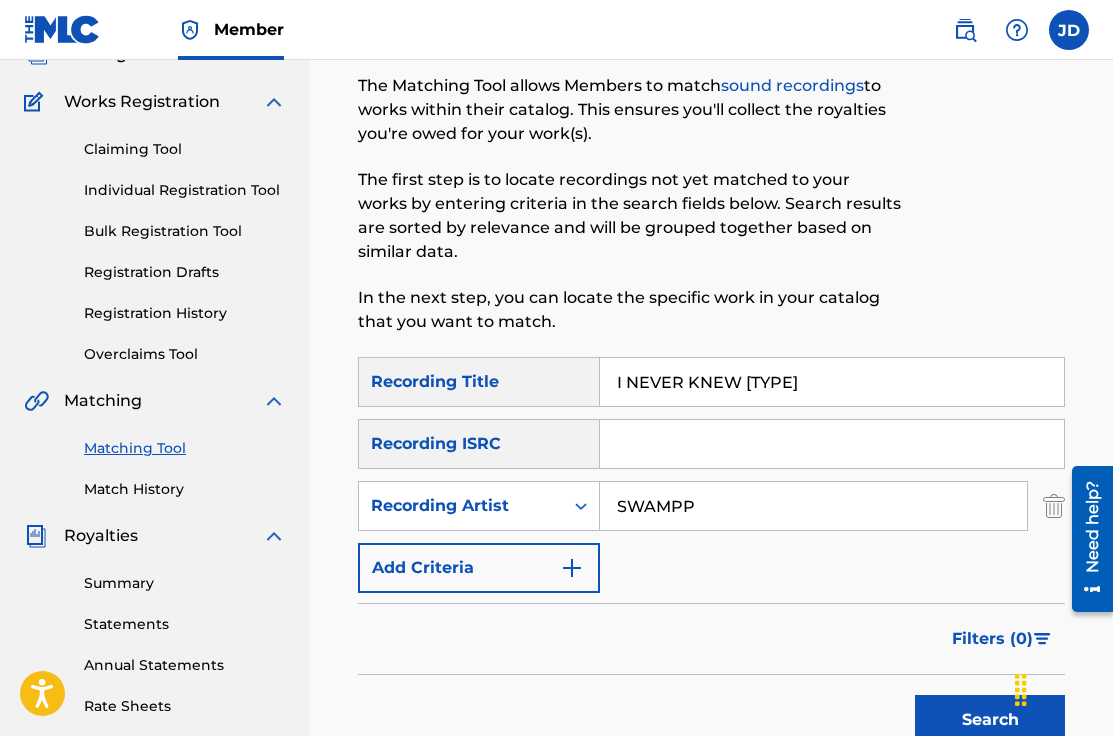 type on "SWAMPP" 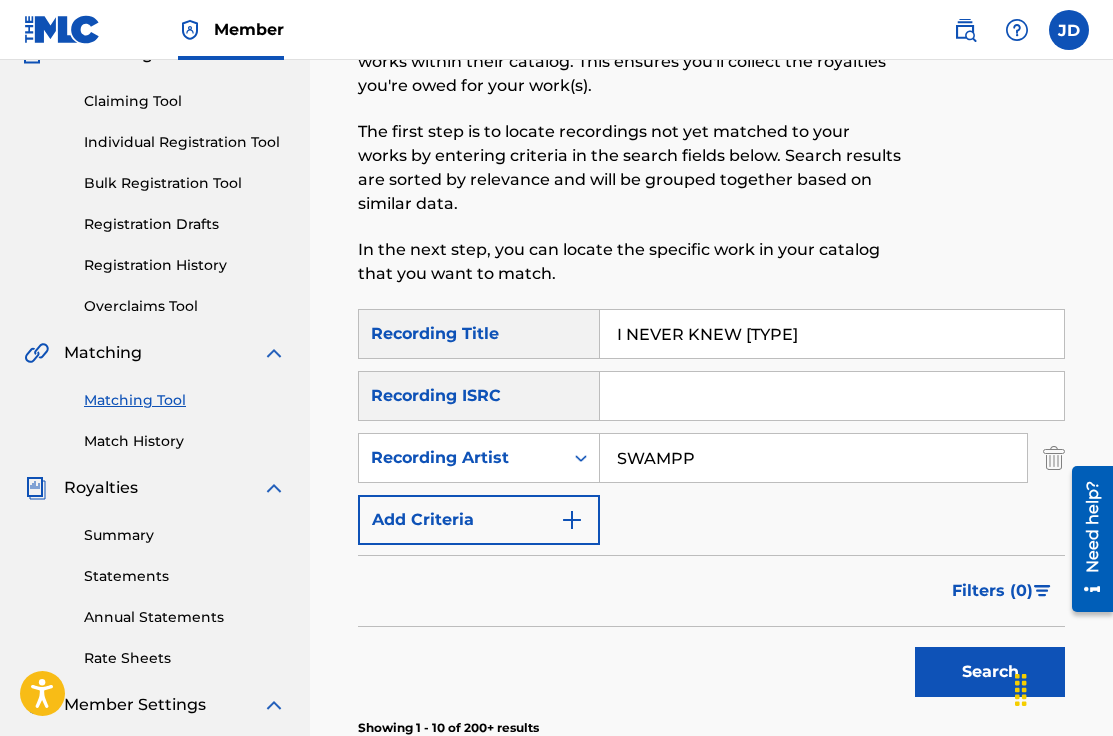 scroll, scrollTop: 298, scrollLeft: 0, axis: vertical 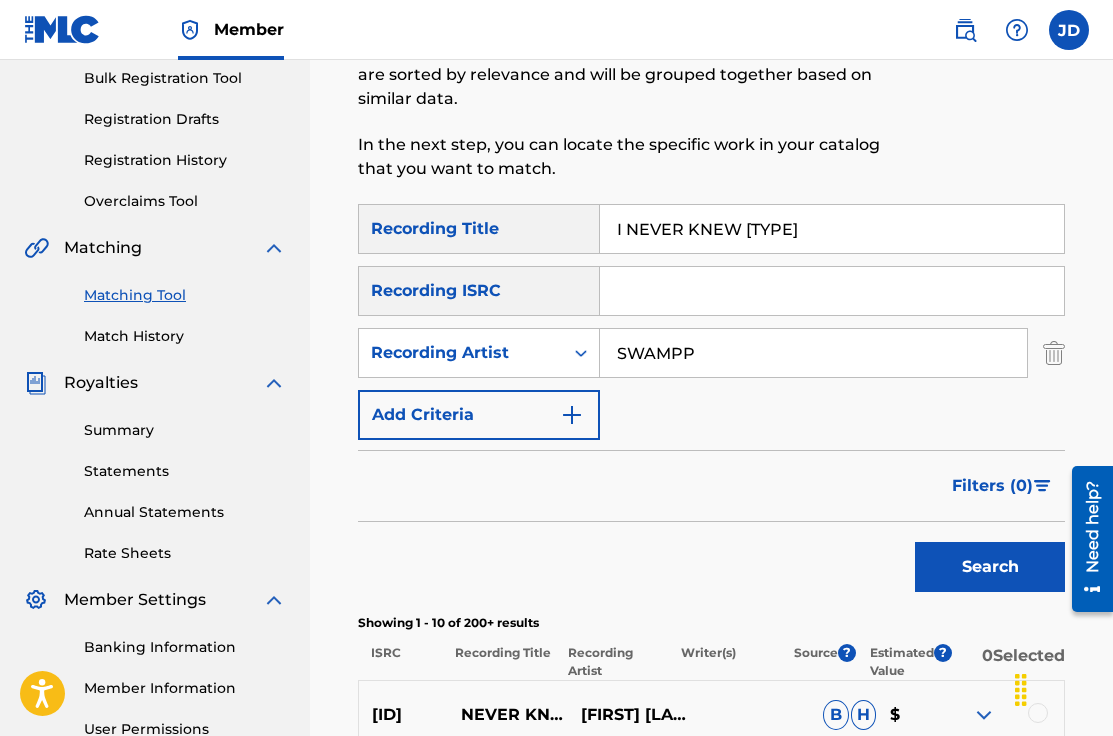 click on "Search" at bounding box center [990, 567] 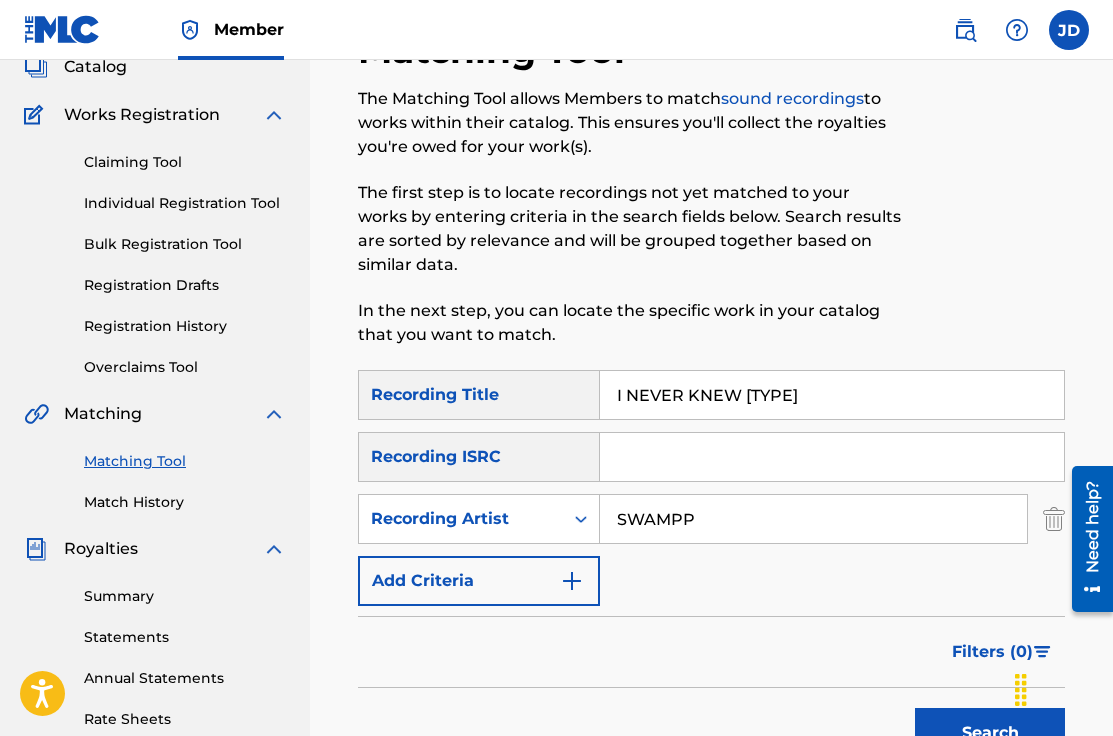 scroll, scrollTop: 0, scrollLeft: 0, axis: both 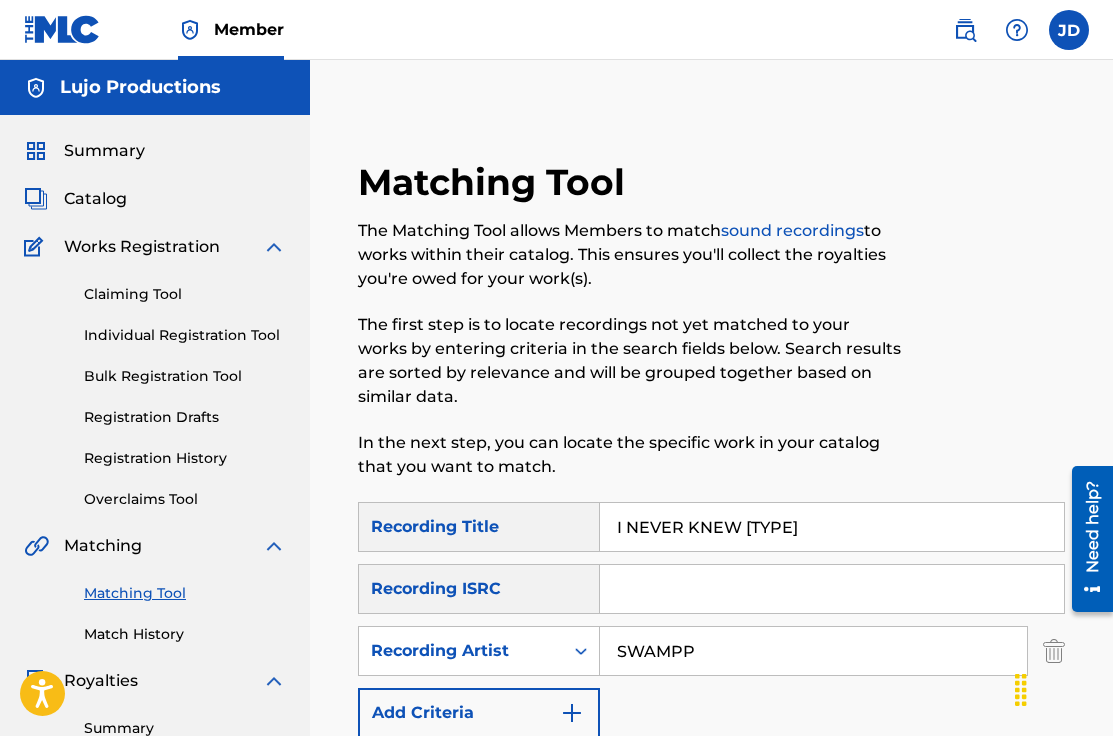 click on "I NEVER KNEW [TYPE]" at bounding box center (832, 527) 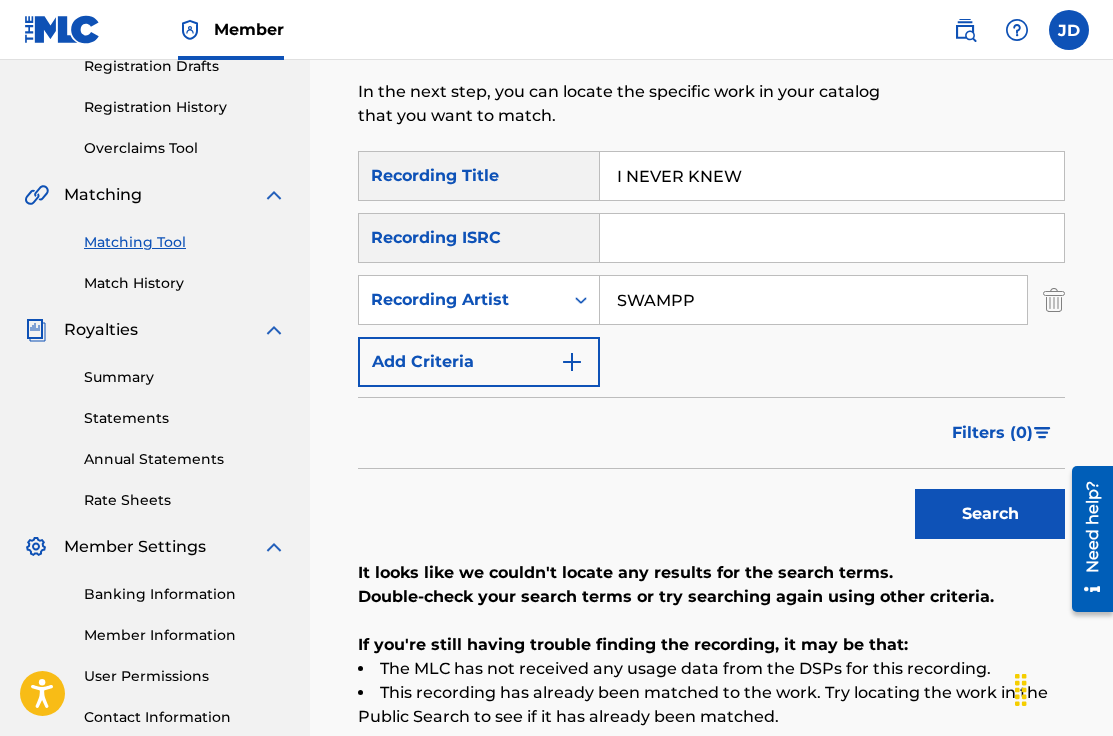 scroll, scrollTop: 356, scrollLeft: 0, axis: vertical 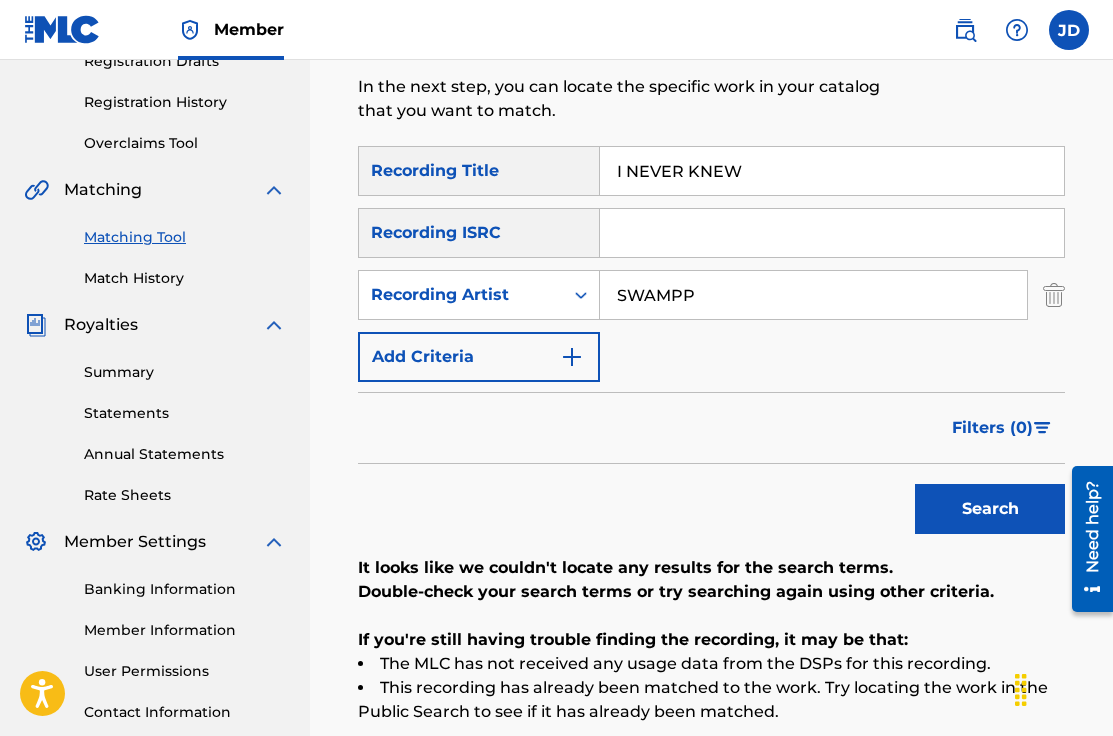type on "I NEVER KNEW" 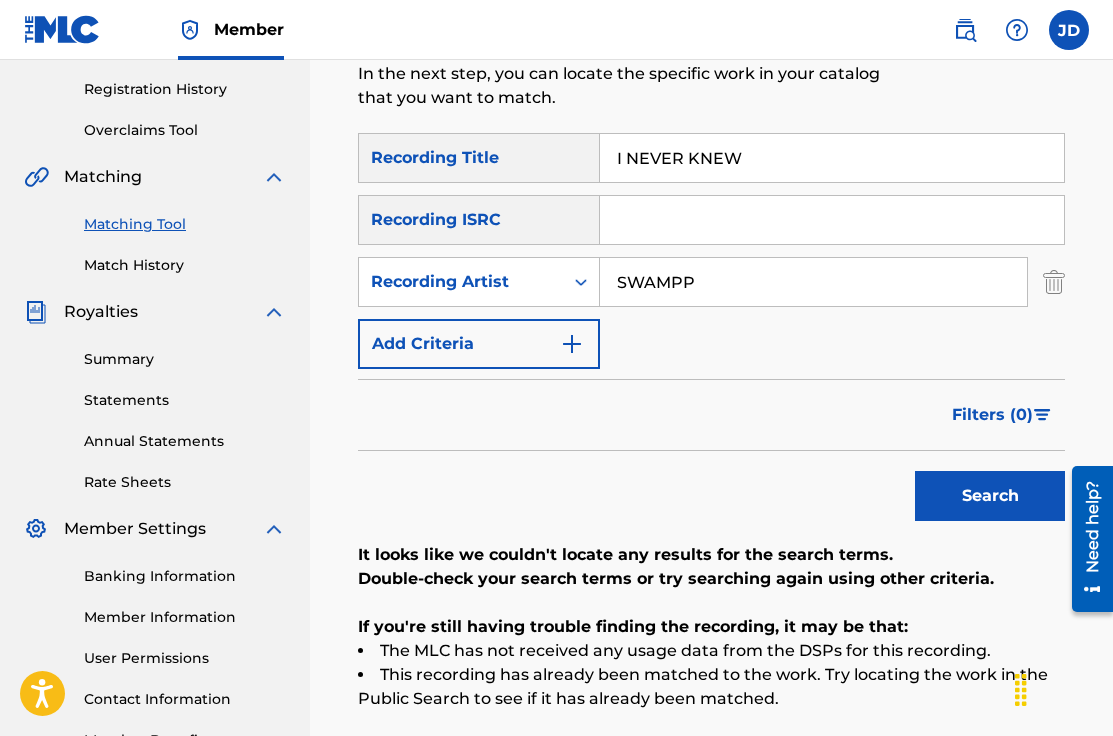scroll, scrollTop: 372, scrollLeft: 0, axis: vertical 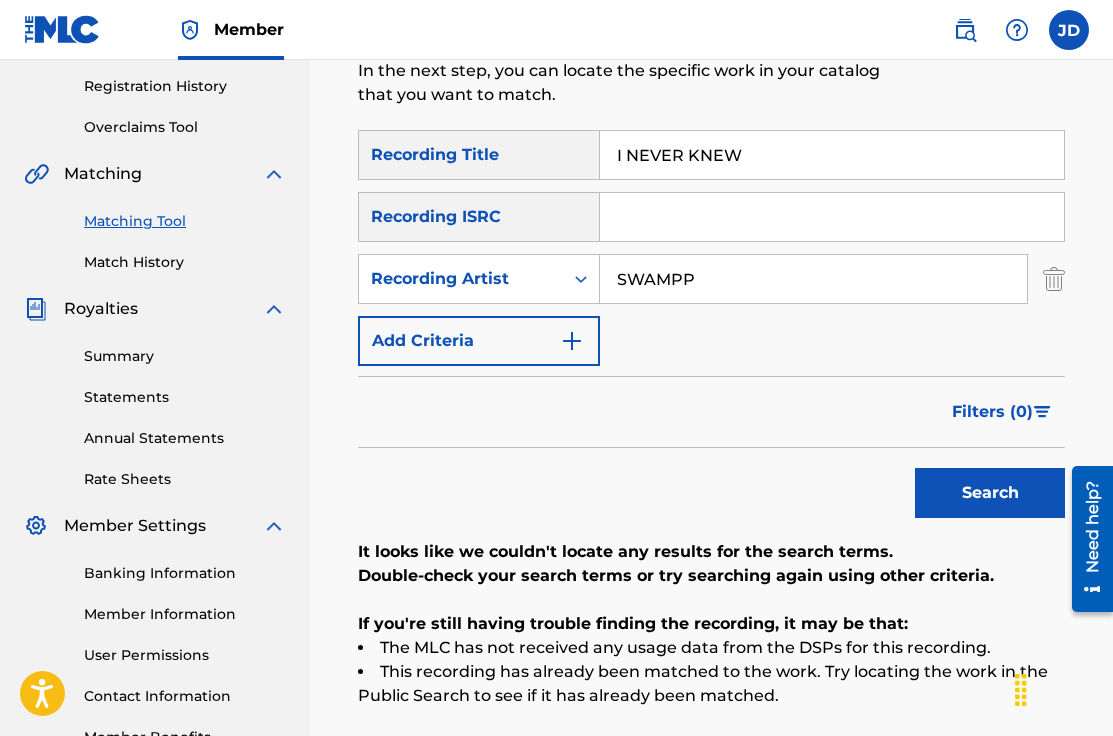 click on "SWAMPP" at bounding box center [813, 279] 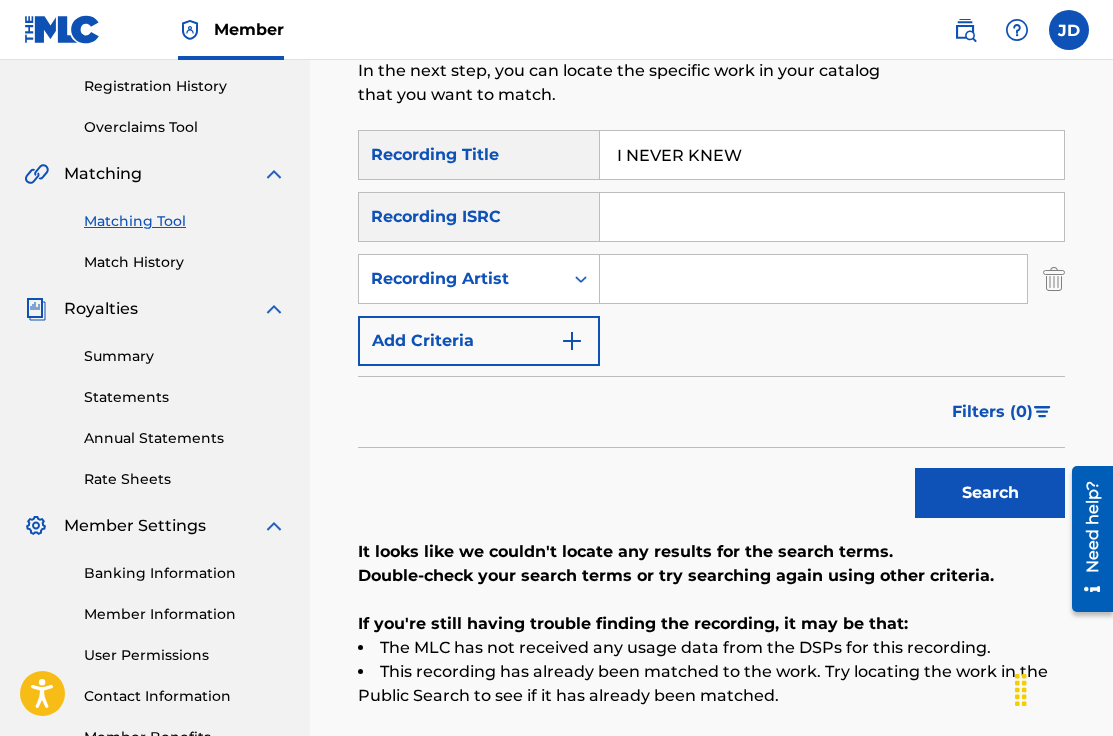 type 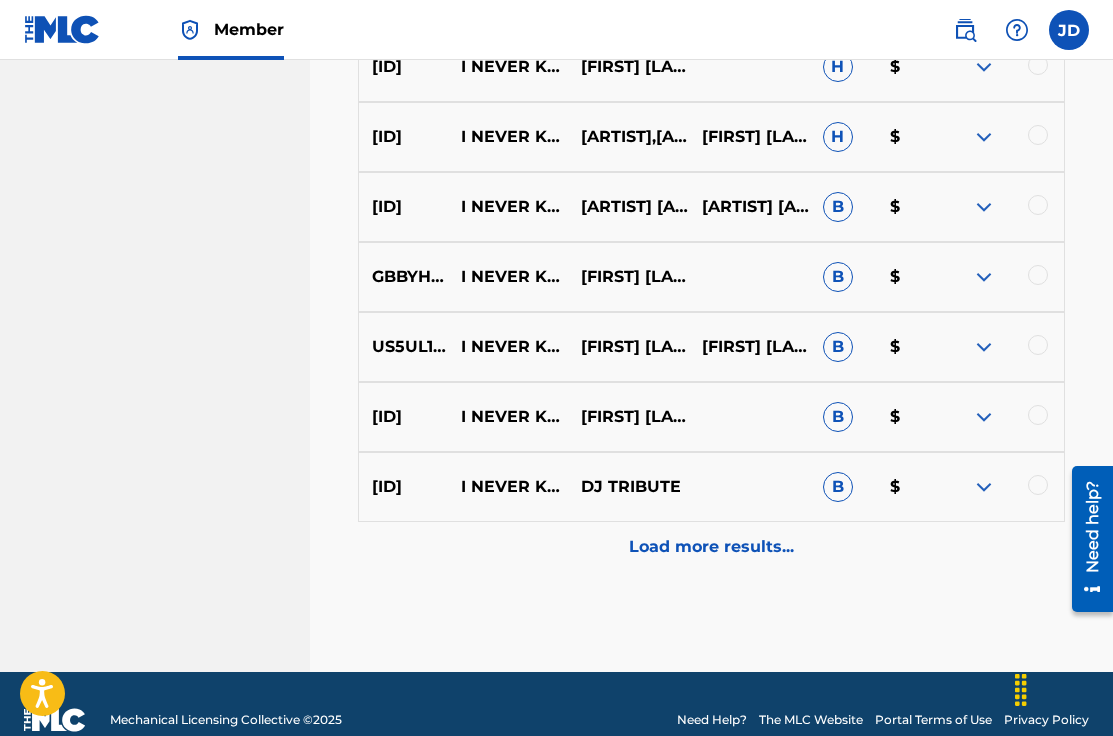 scroll, scrollTop: 1188, scrollLeft: 0, axis: vertical 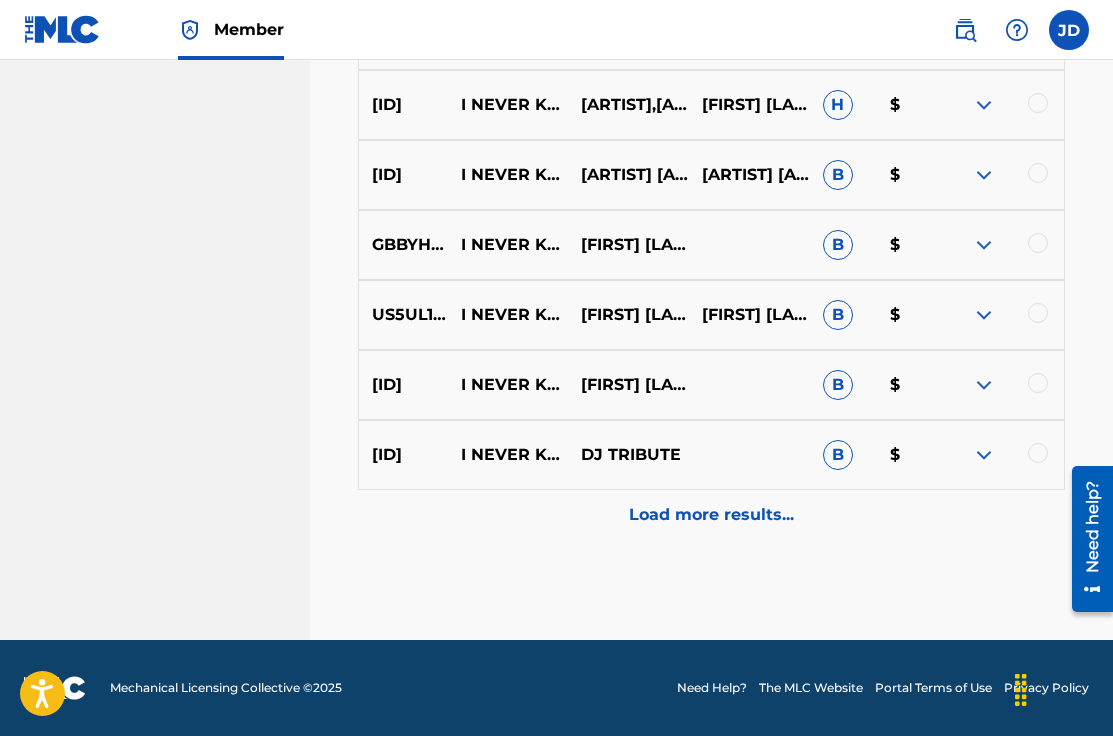 click on "Load more results..." at bounding box center [711, 515] 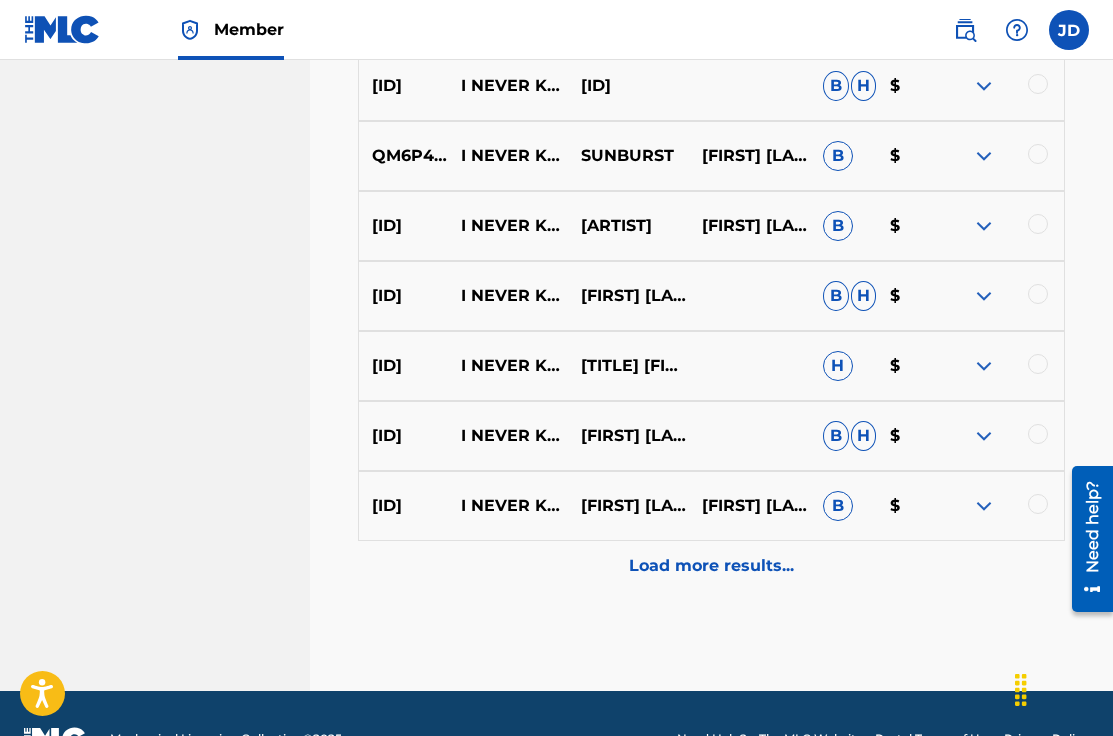scroll, scrollTop: 1888, scrollLeft: 0, axis: vertical 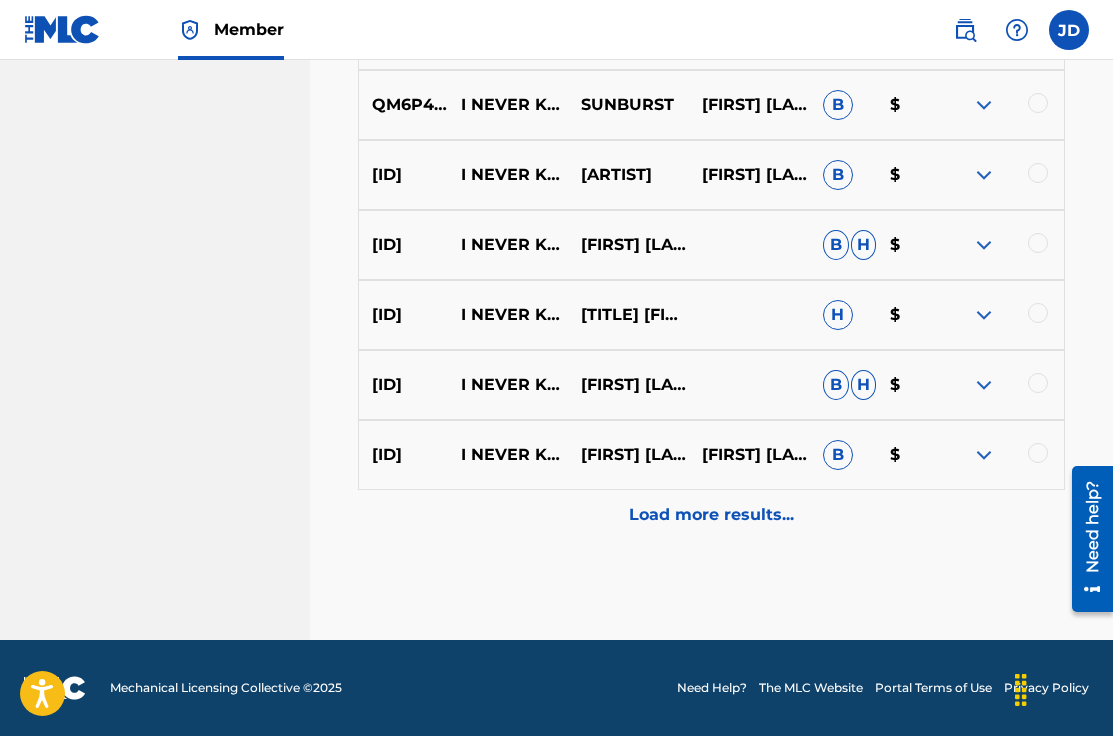 click on "Load more results..." at bounding box center (711, 515) 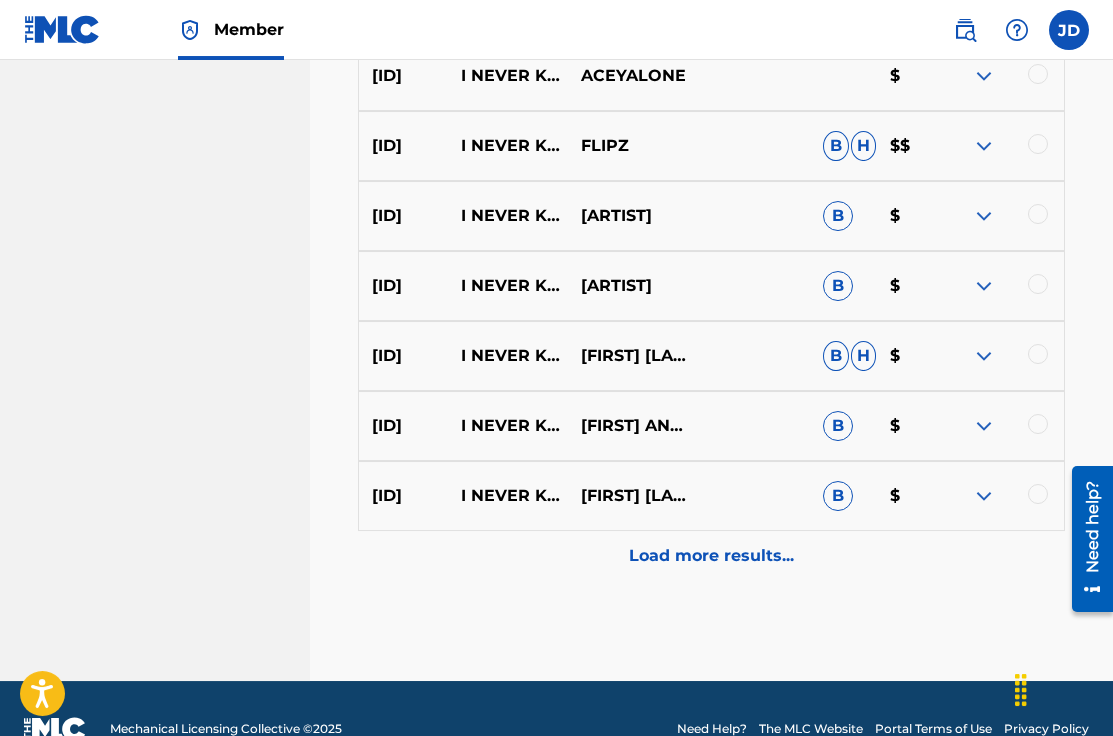 scroll, scrollTop: 2588, scrollLeft: 0, axis: vertical 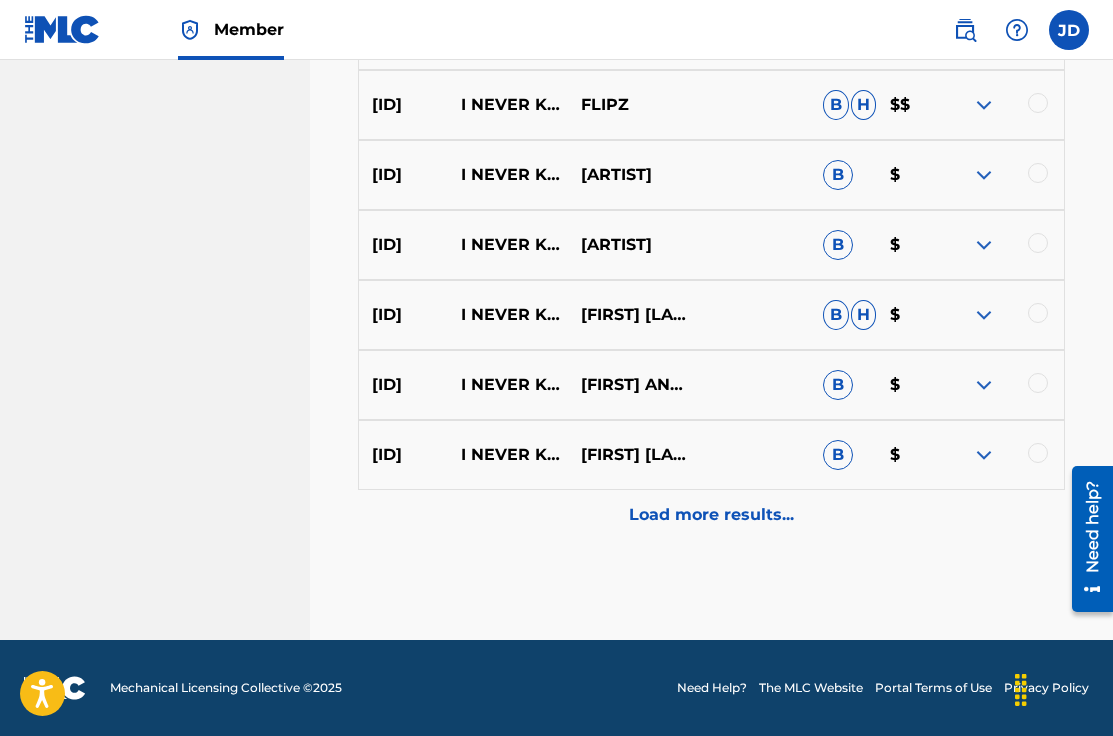 click on "Load more results..." at bounding box center (711, 515) 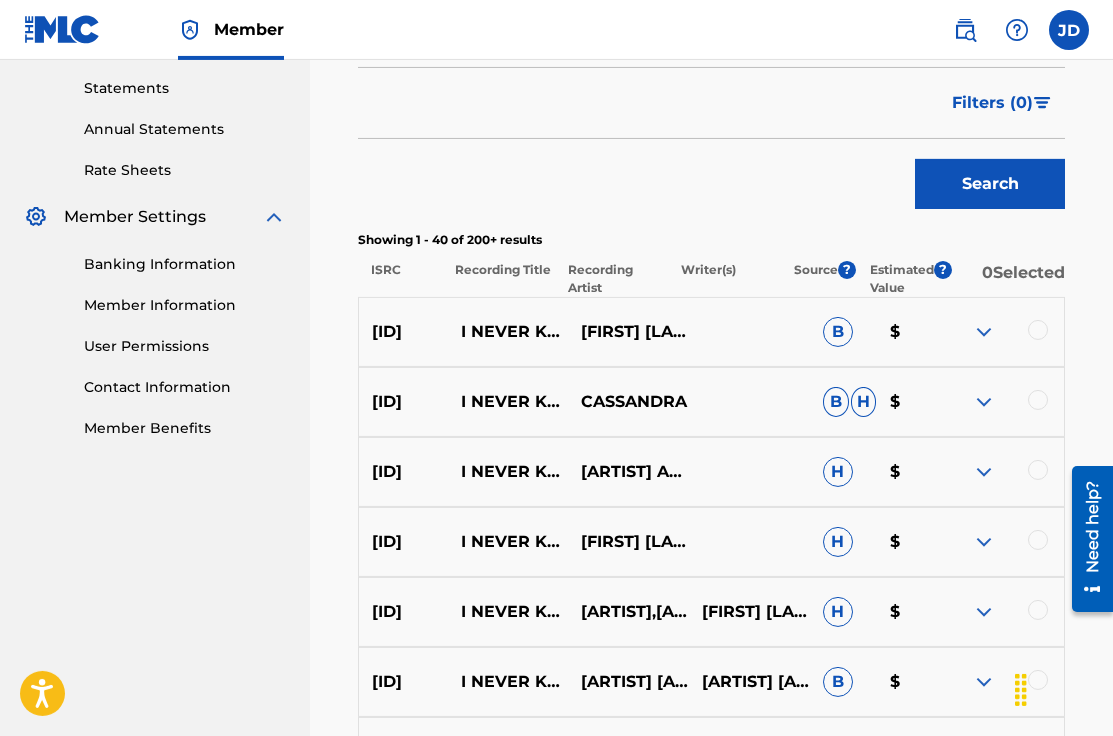 scroll, scrollTop: 326, scrollLeft: 0, axis: vertical 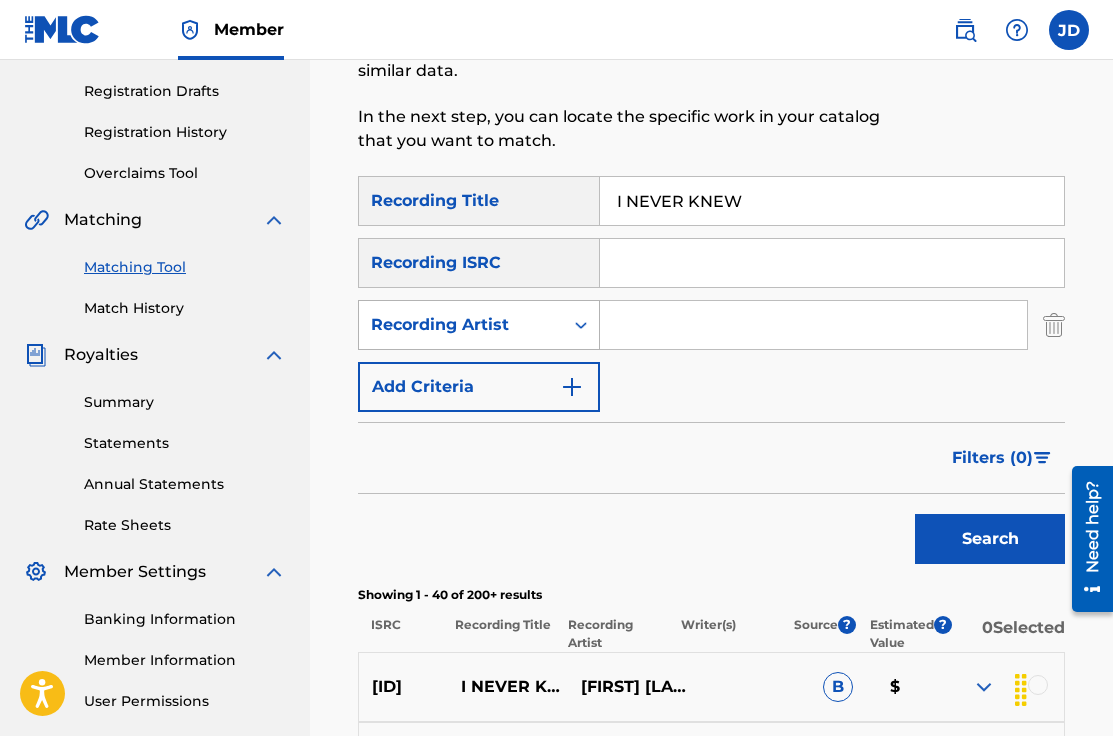 click at bounding box center [581, 325] 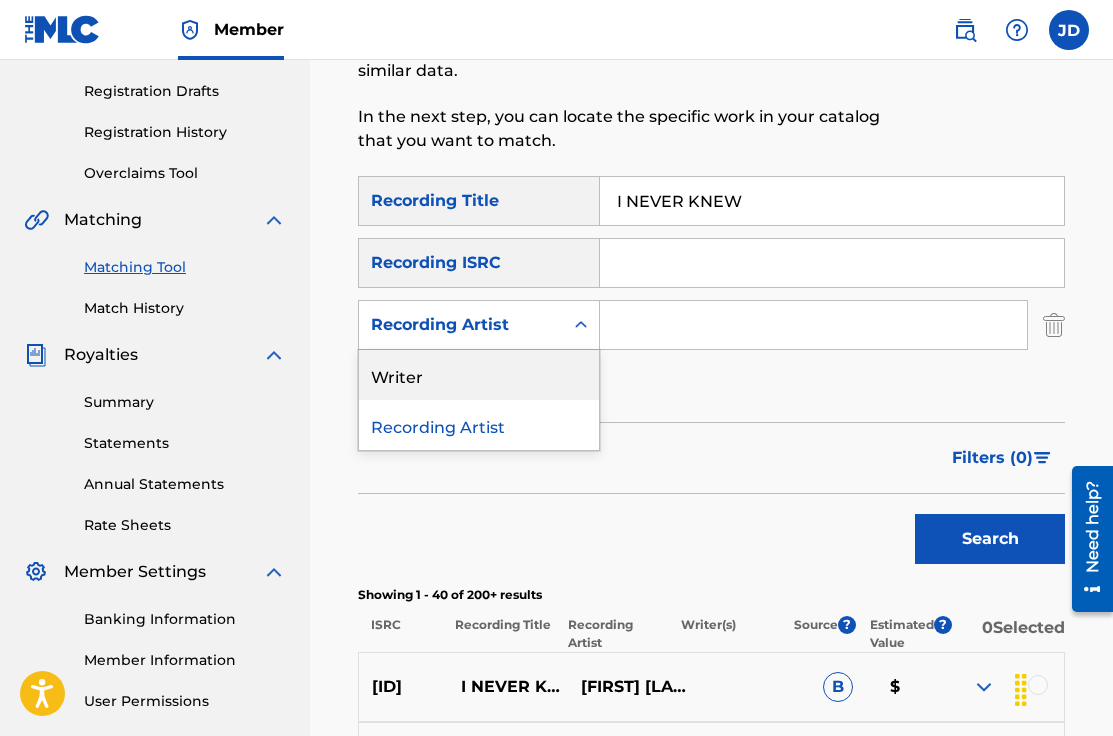 click at bounding box center [581, 325] 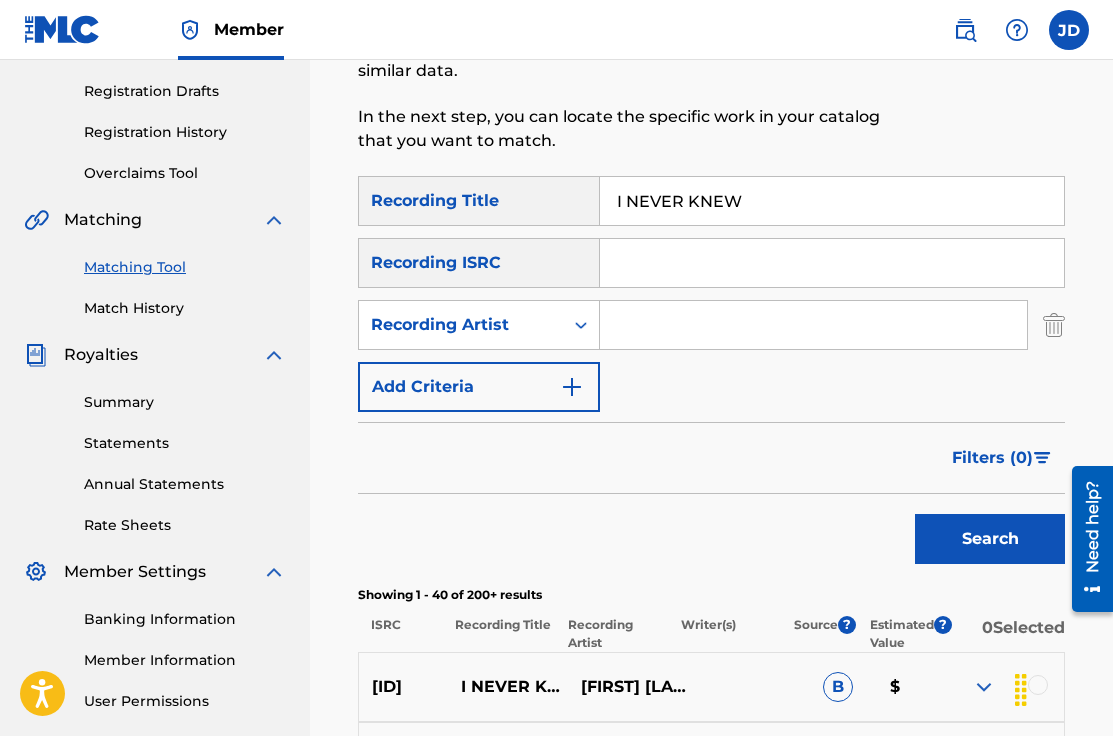 click on "Add Criteria" at bounding box center [479, 387] 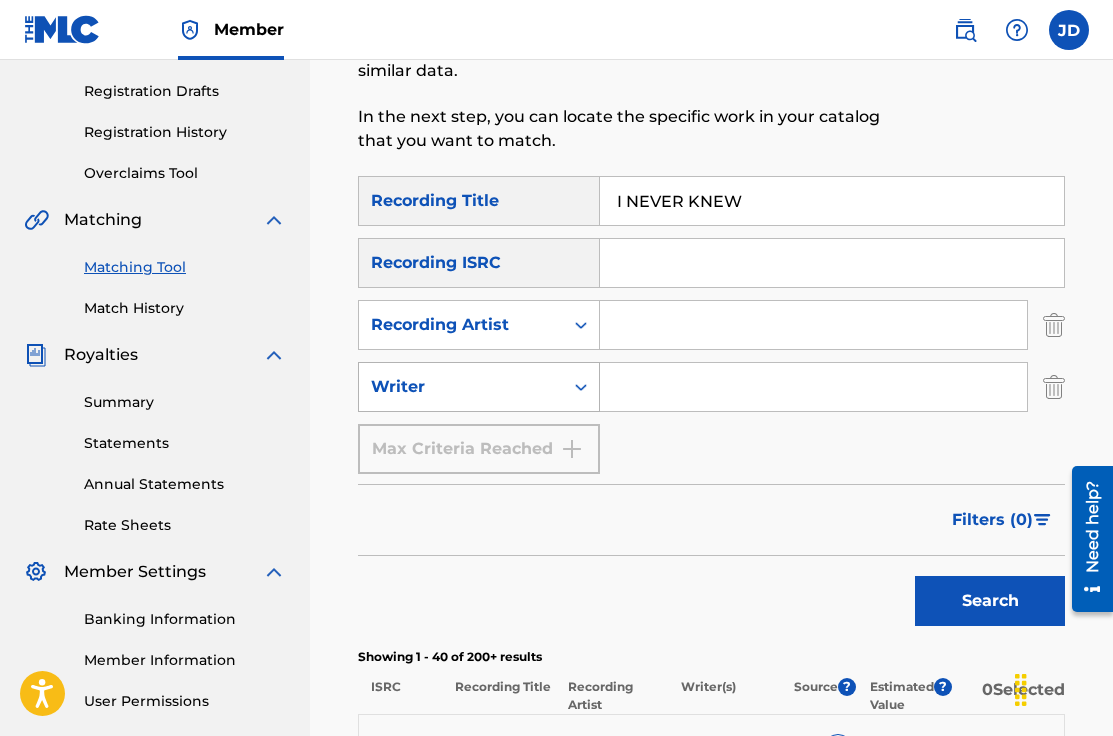 click at bounding box center (581, 387) 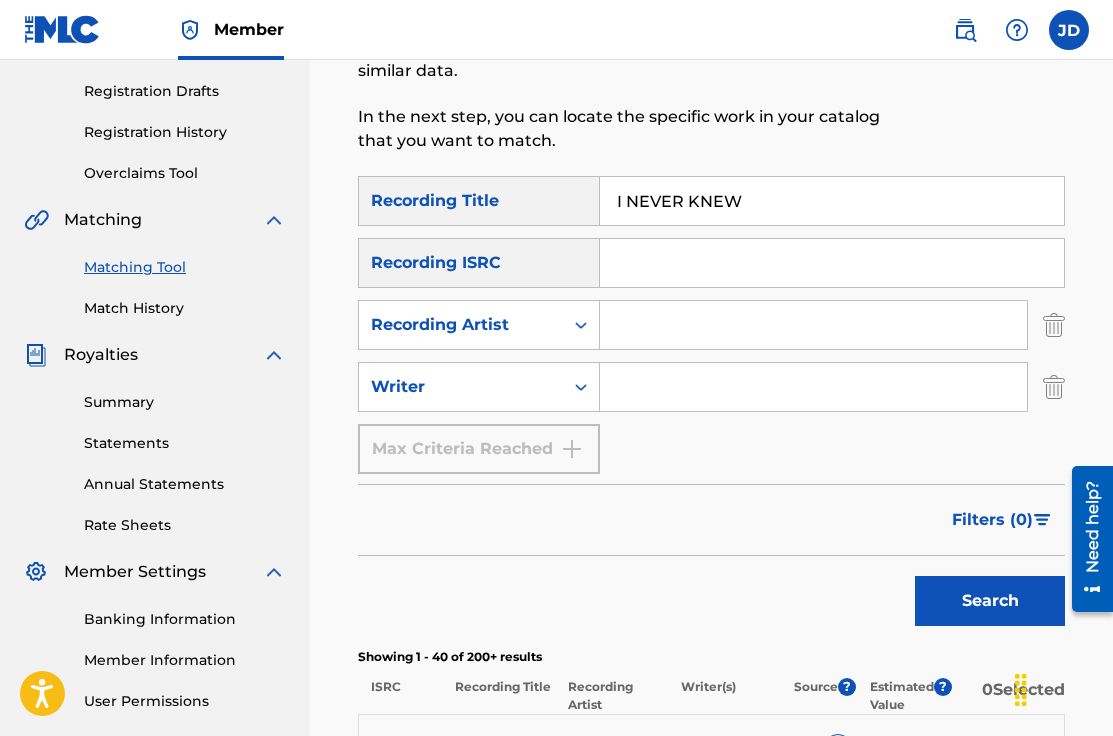 click at bounding box center [581, 387] 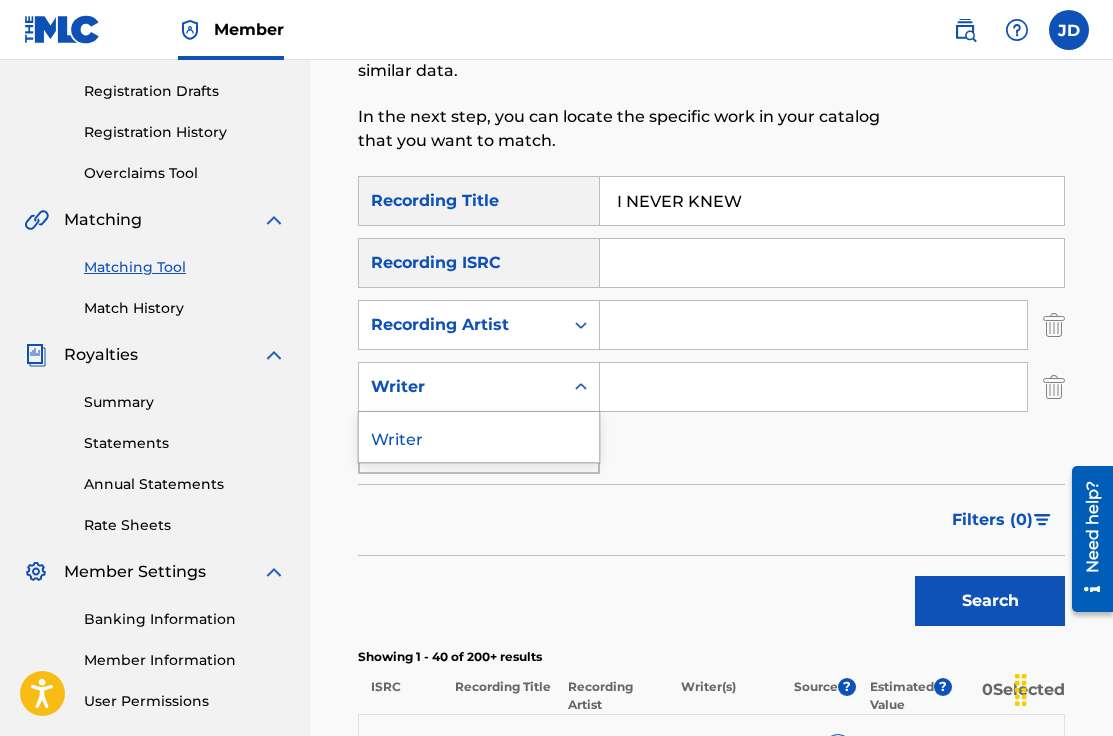 click 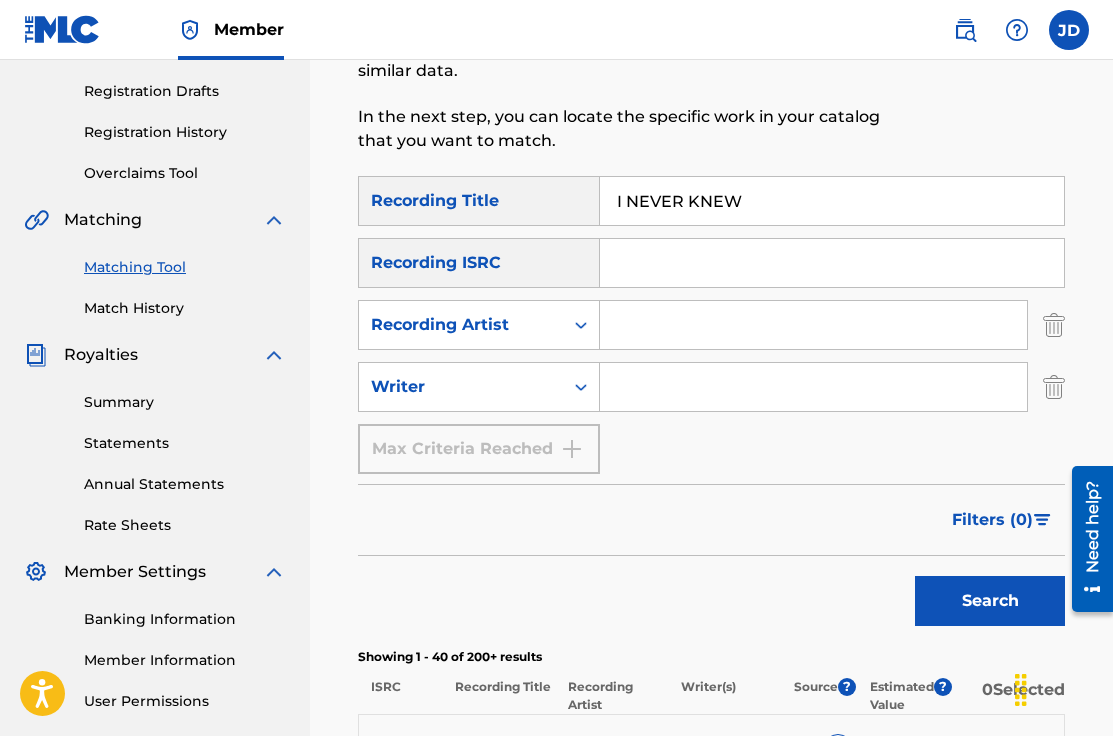 click at bounding box center [1054, 387] 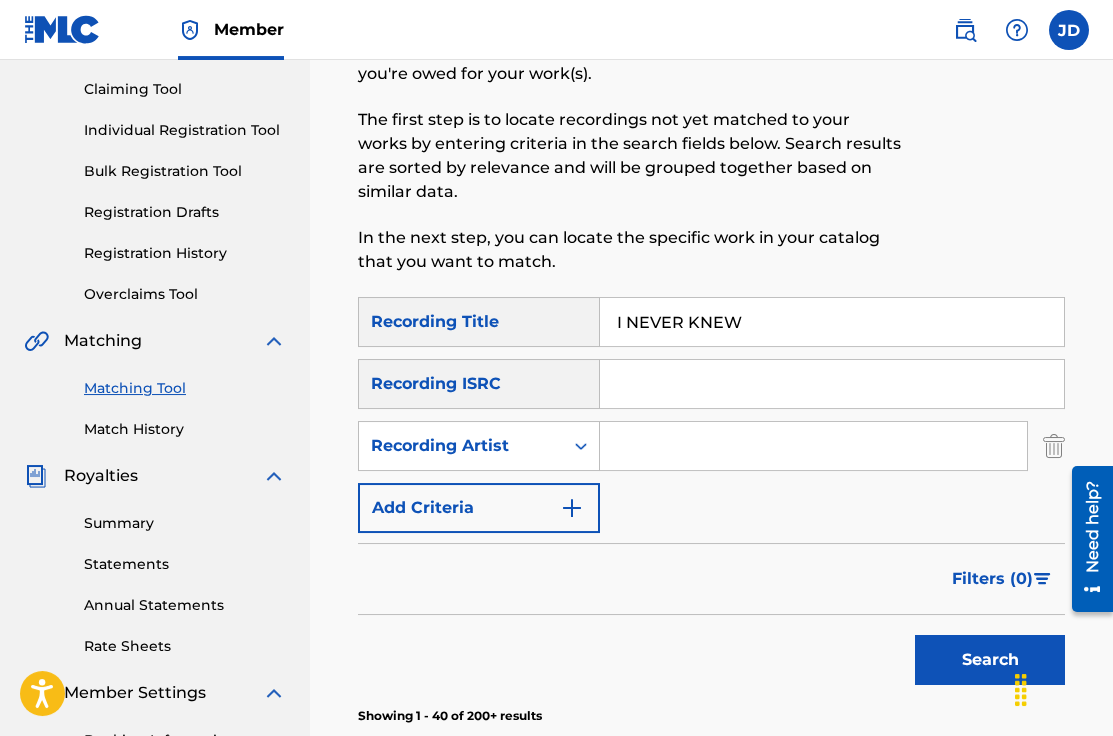 scroll, scrollTop: 198, scrollLeft: 0, axis: vertical 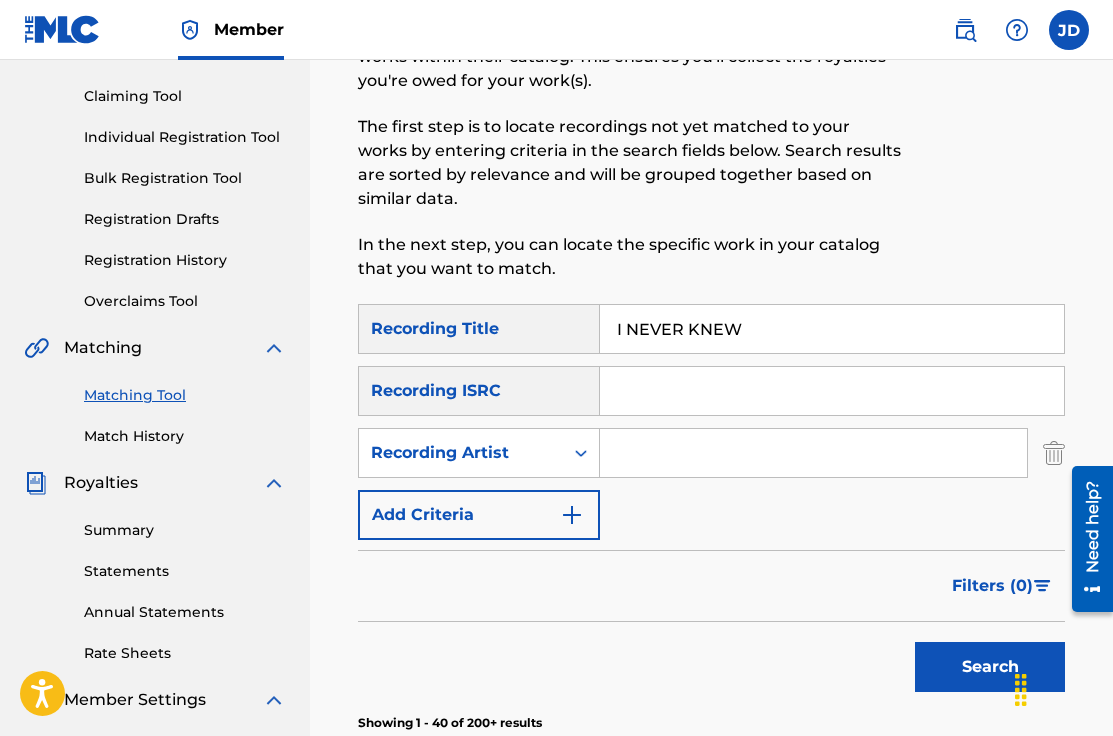 click on "I NEVER KNEW" at bounding box center [832, 329] 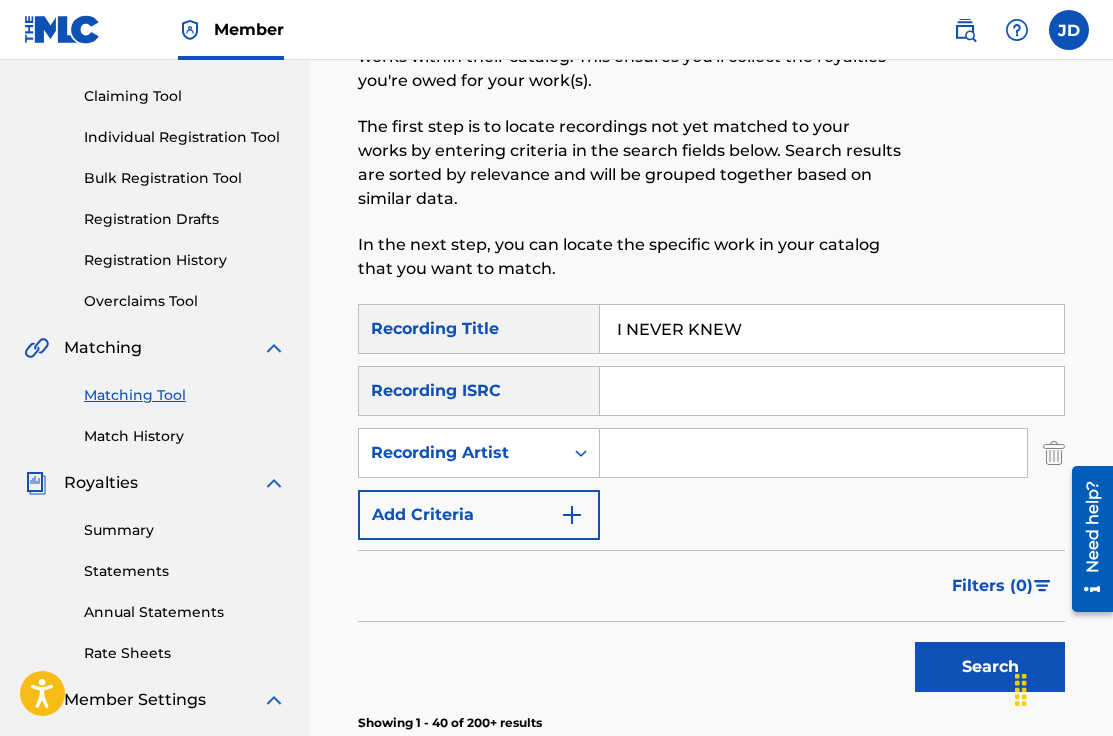 type 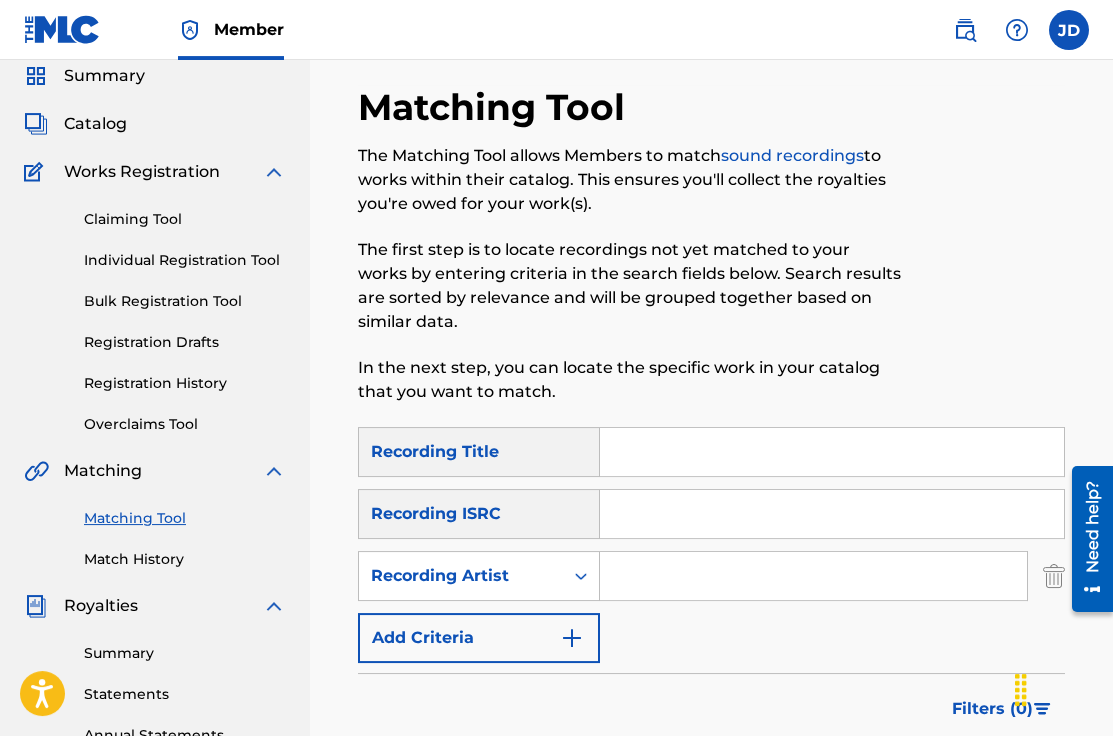 scroll, scrollTop: 48, scrollLeft: 0, axis: vertical 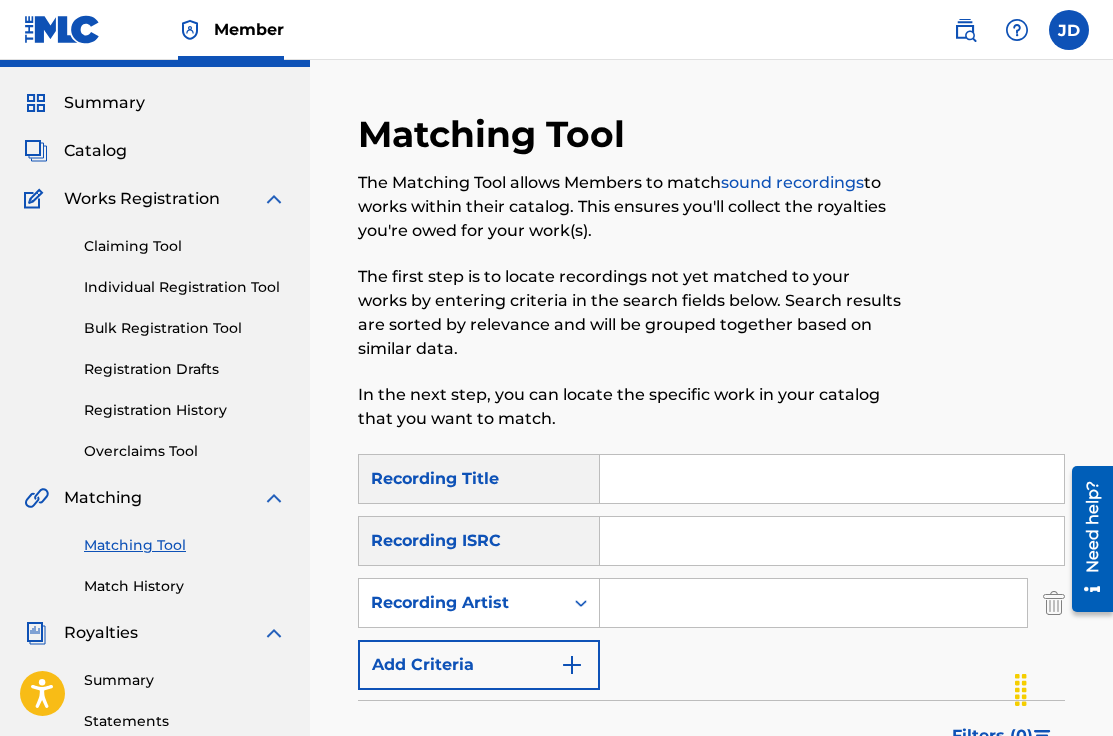 click on "Registration History" at bounding box center [185, 410] 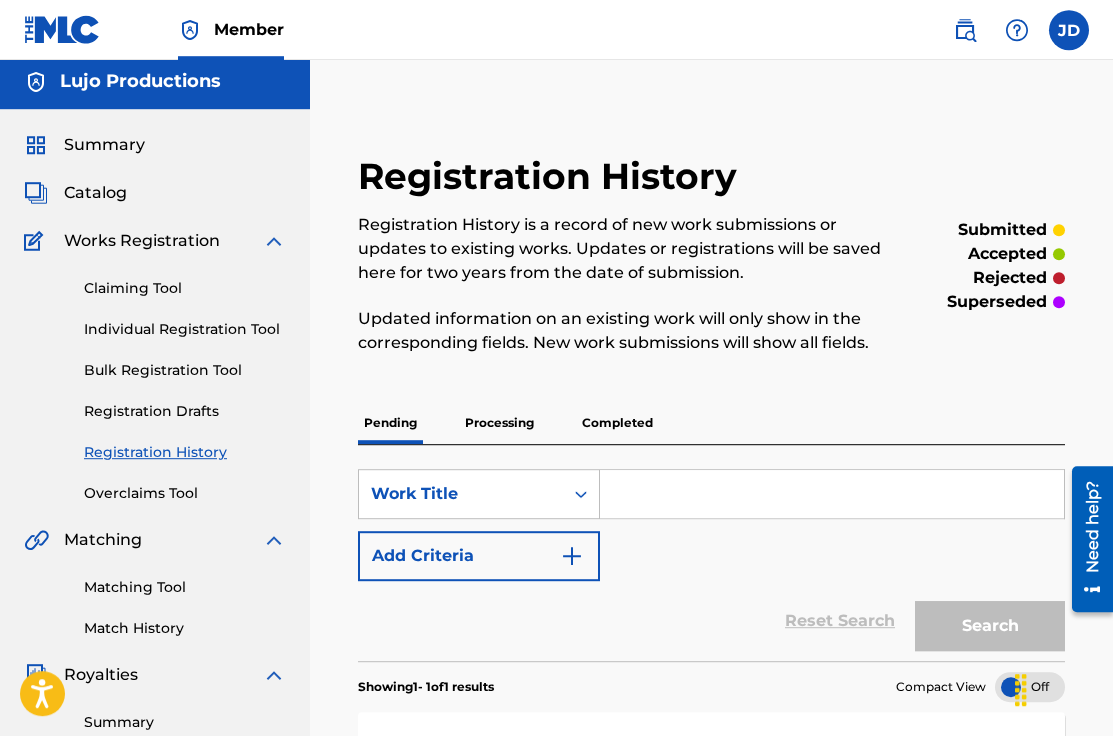 scroll, scrollTop: 0, scrollLeft: 0, axis: both 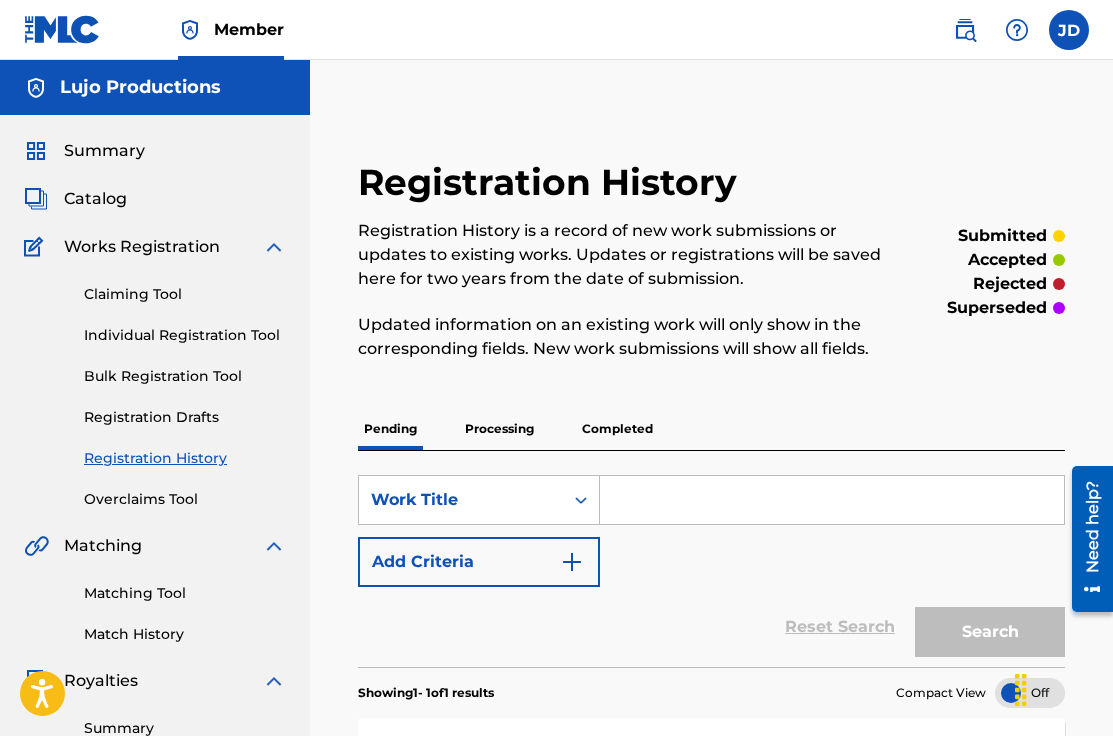 click on "Catalog" at bounding box center (95, 199) 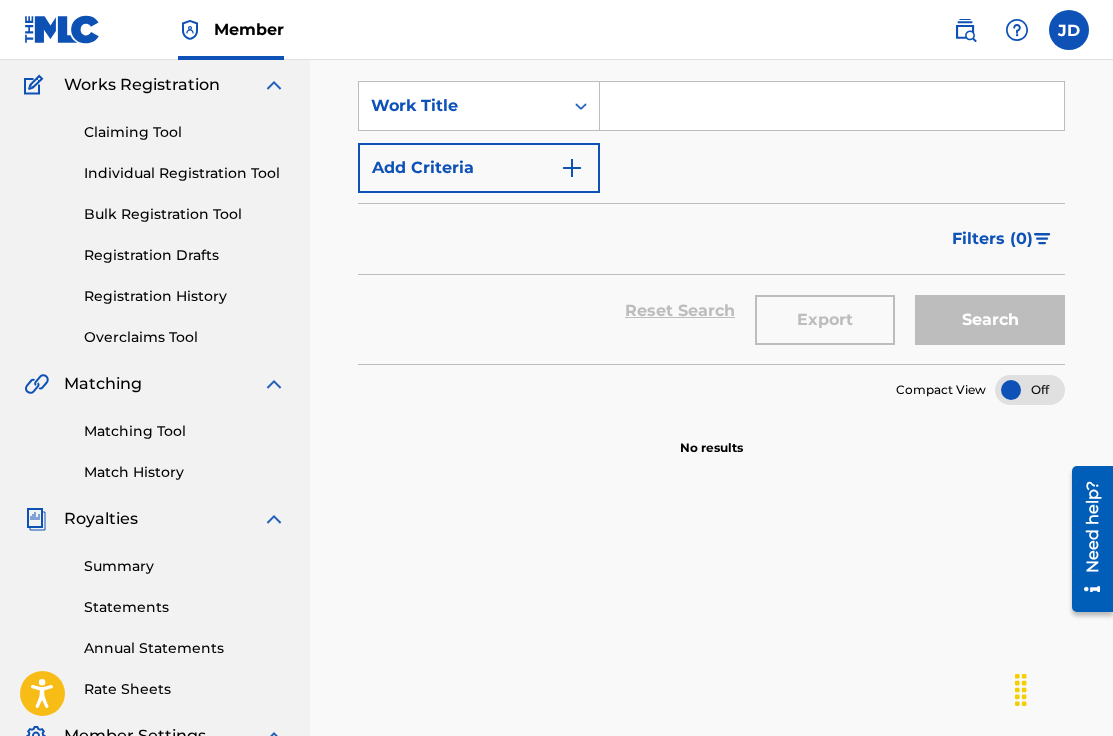 scroll, scrollTop: 0, scrollLeft: 0, axis: both 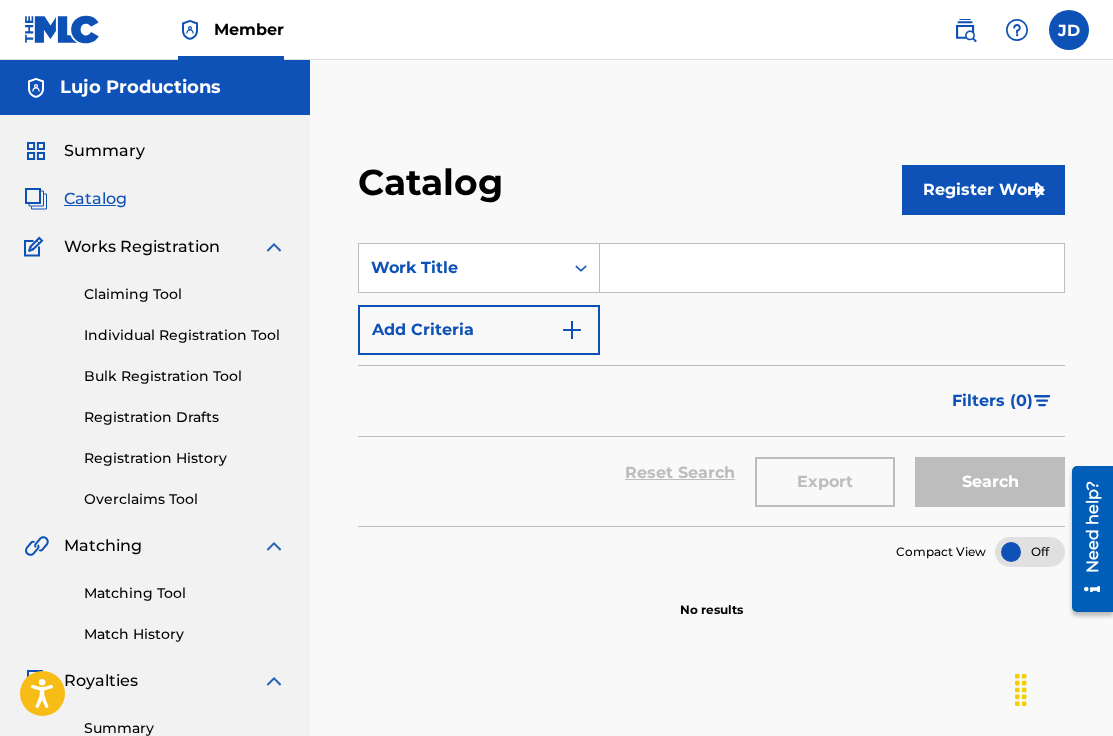 click on "Summary" at bounding box center (104, 151) 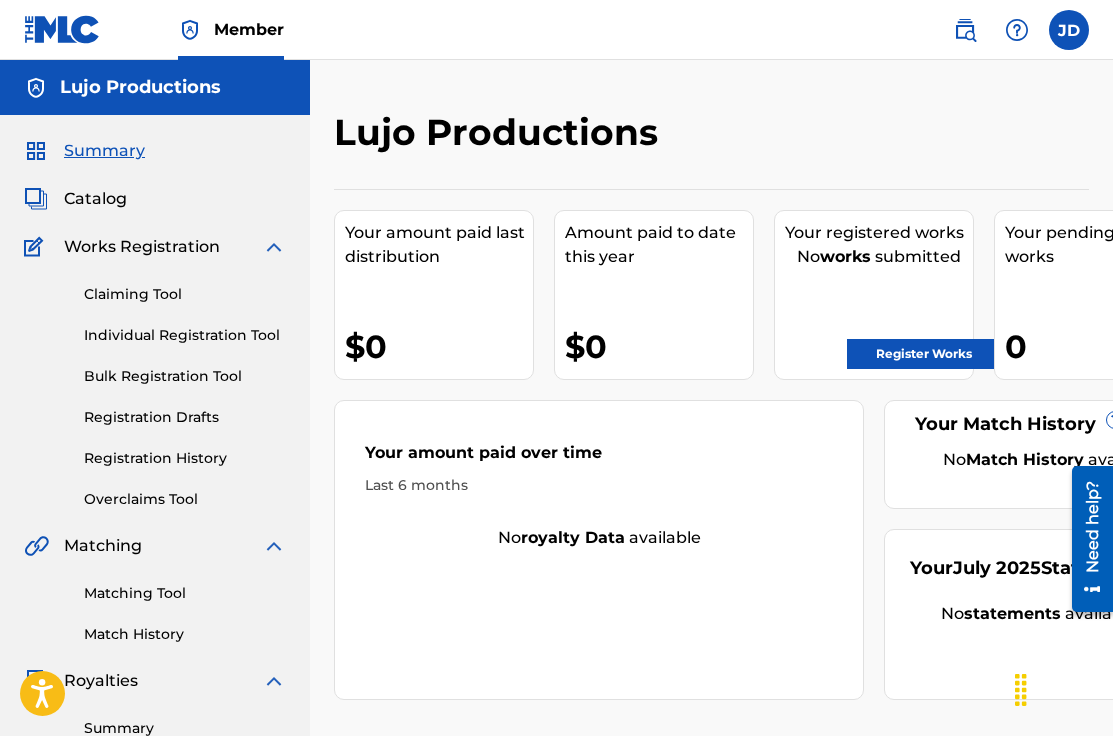 click on "Lujo Productions" at bounding box center [140, 87] 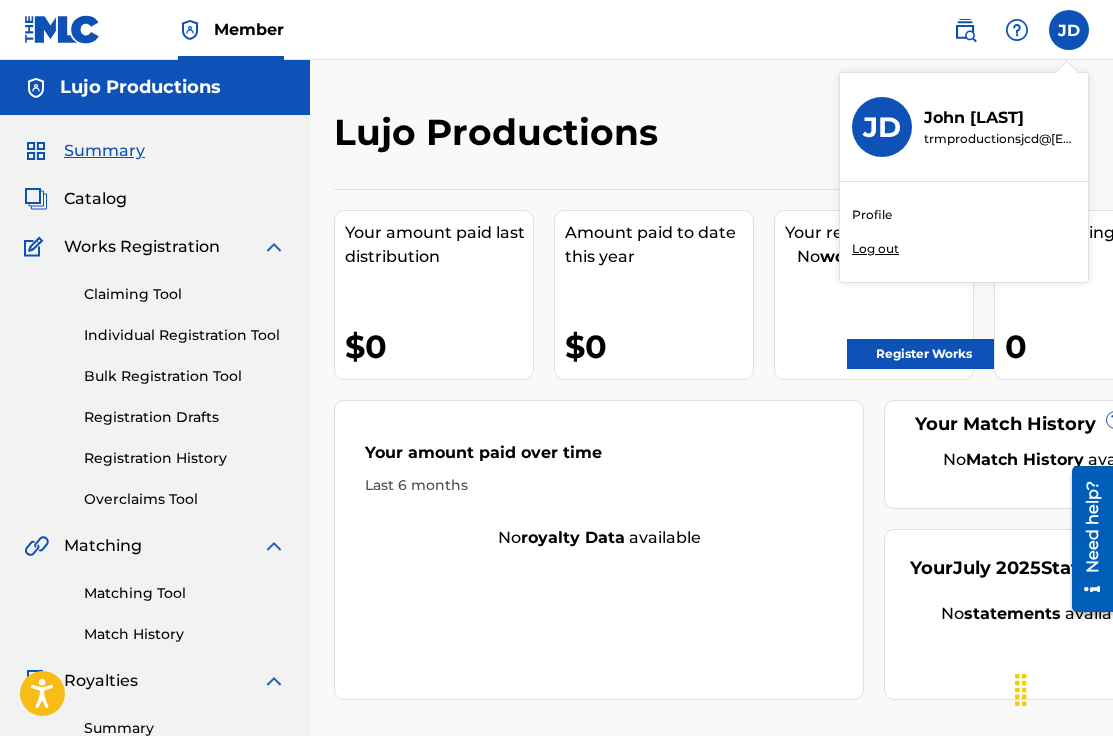 click on "Profile" at bounding box center [872, 215] 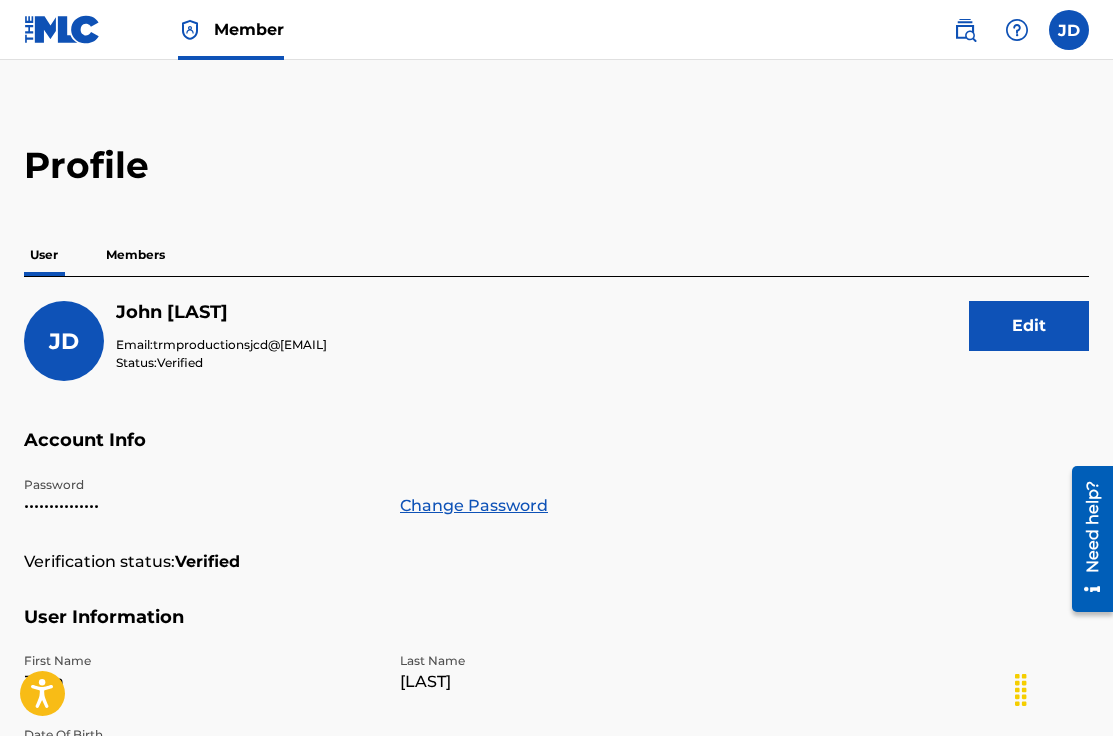 scroll, scrollTop: 0, scrollLeft: 0, axis: both 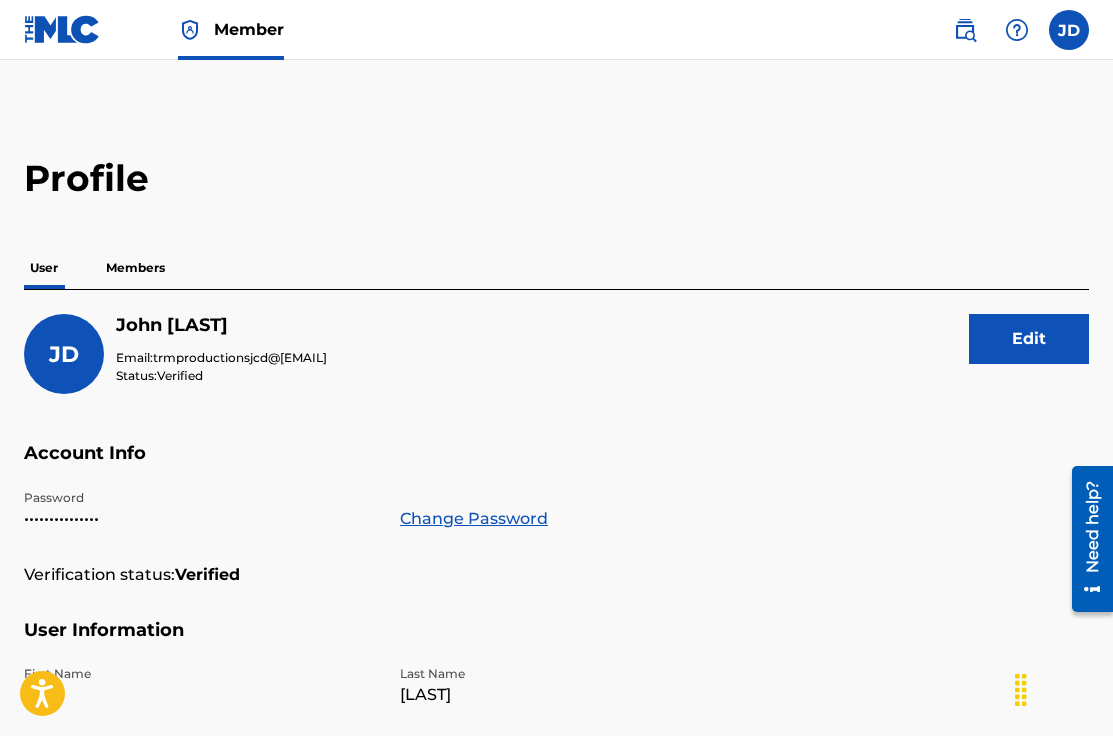 click on "Members" at bounding box center [135, 268] 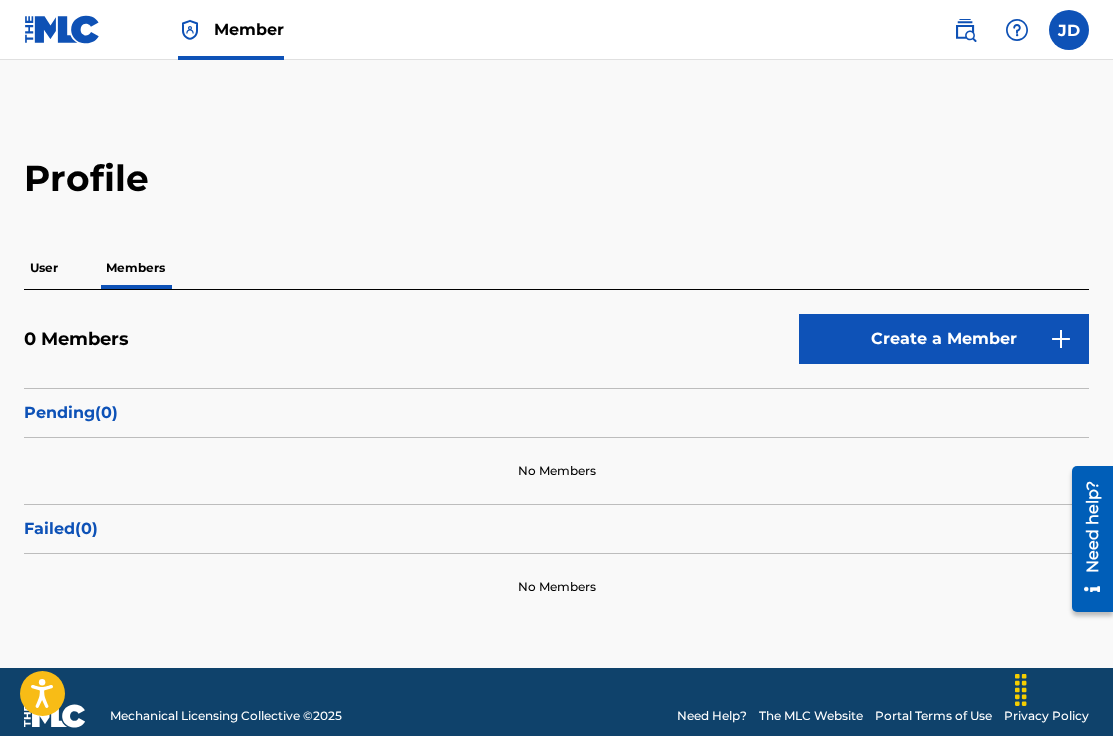 scroll, scrollTop: 28, scrollLeft: 0, axis: vertical 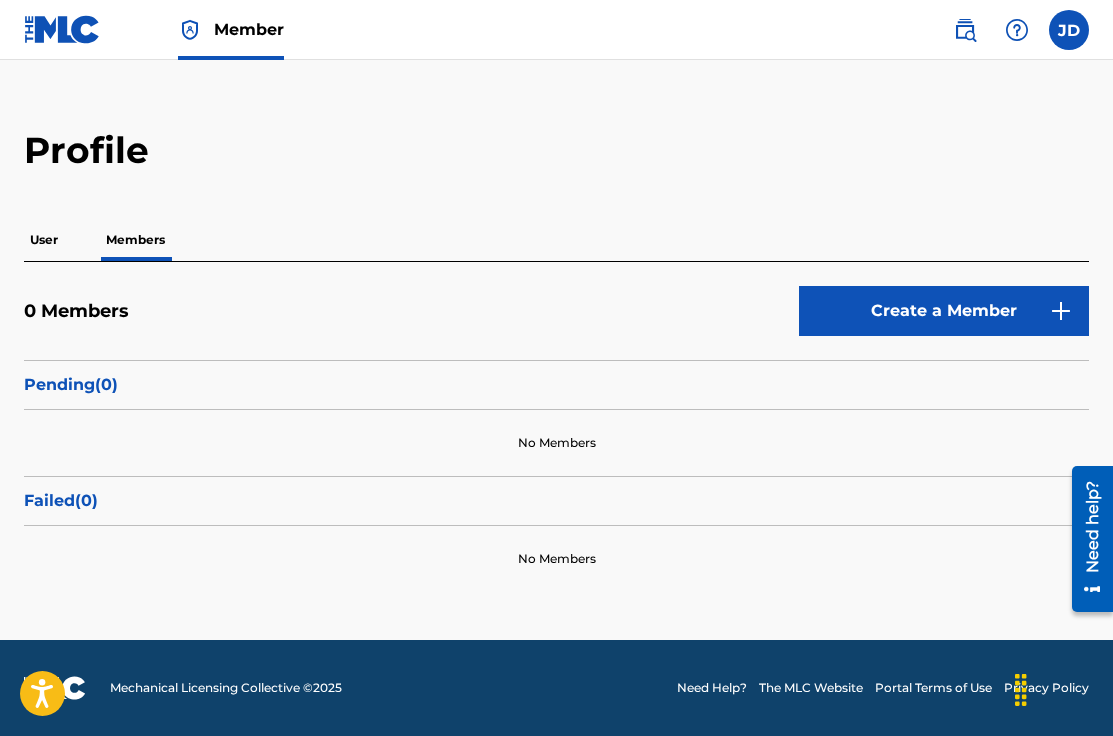 click on "Create a Member" at bounding box center [944, 311] 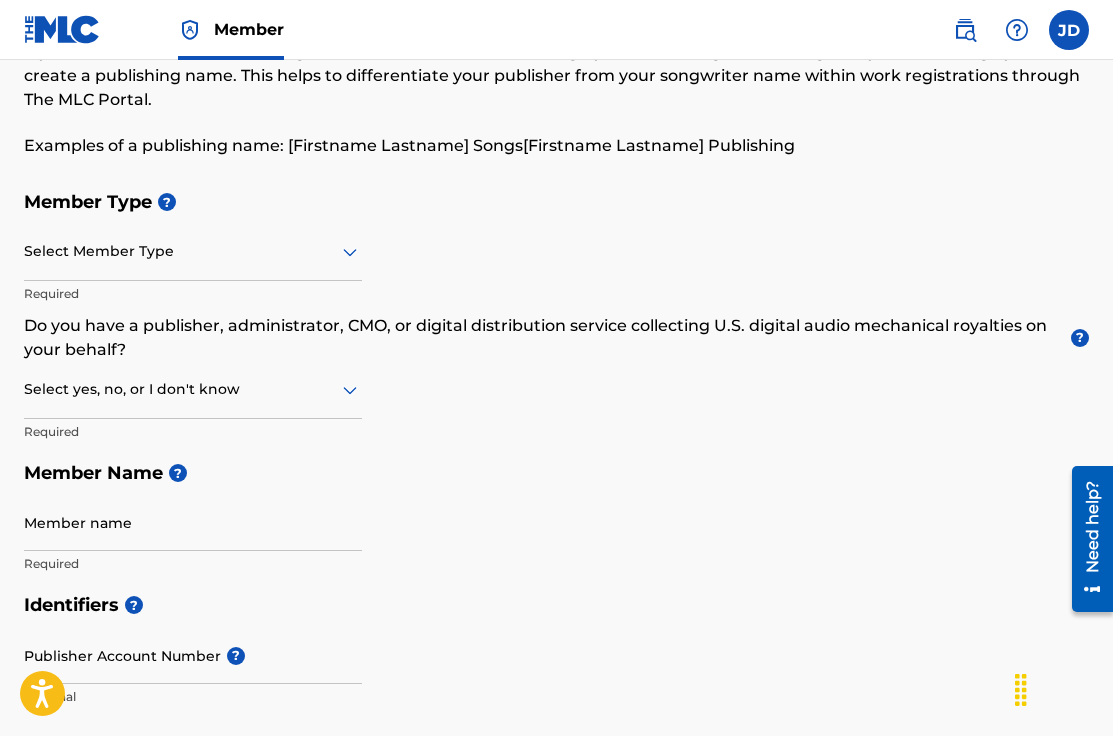 scroll, scrollTop: 152, scrollLeft: 0, axis: vertical 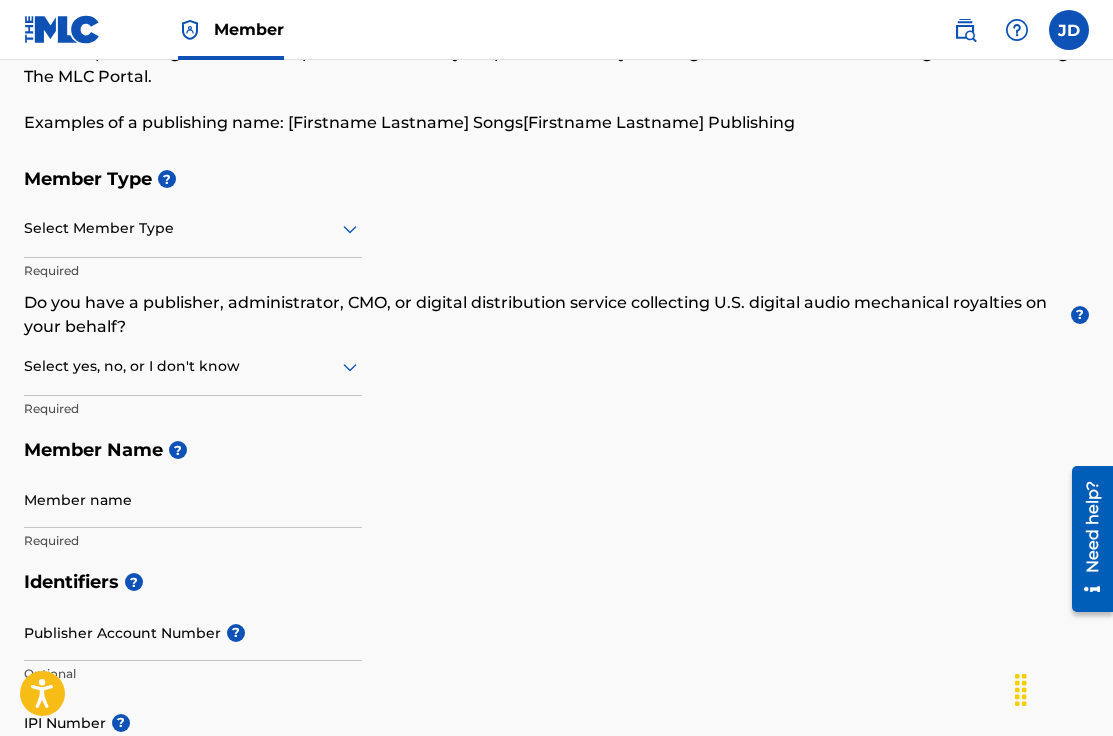 click at bounding box center [193, 228] 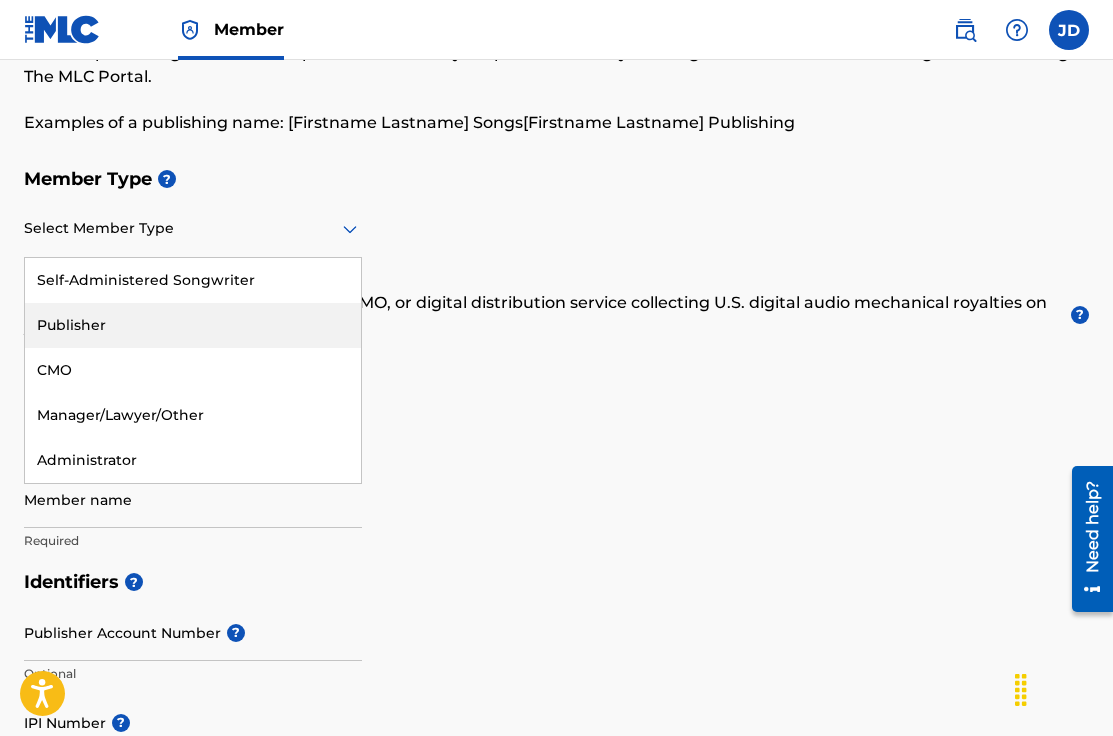 click on "Publisher" at bounding box center [193, 325] 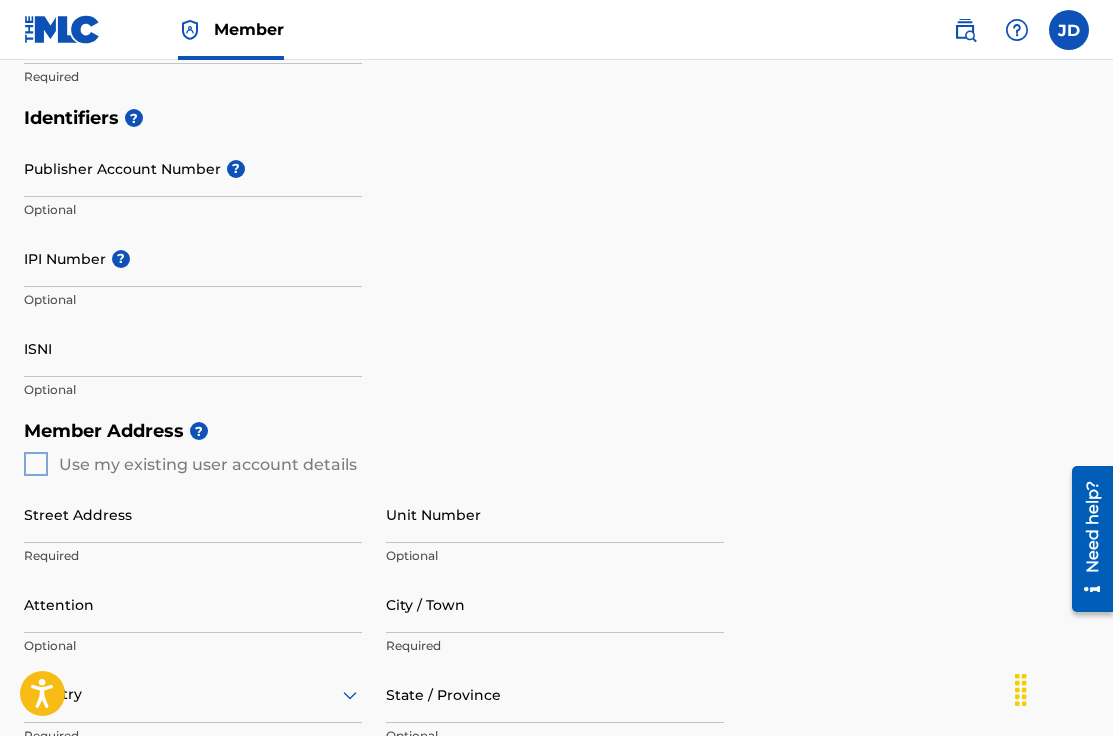 scroll, scrollTop: 482, scrollLeft: 0, axis: vertical 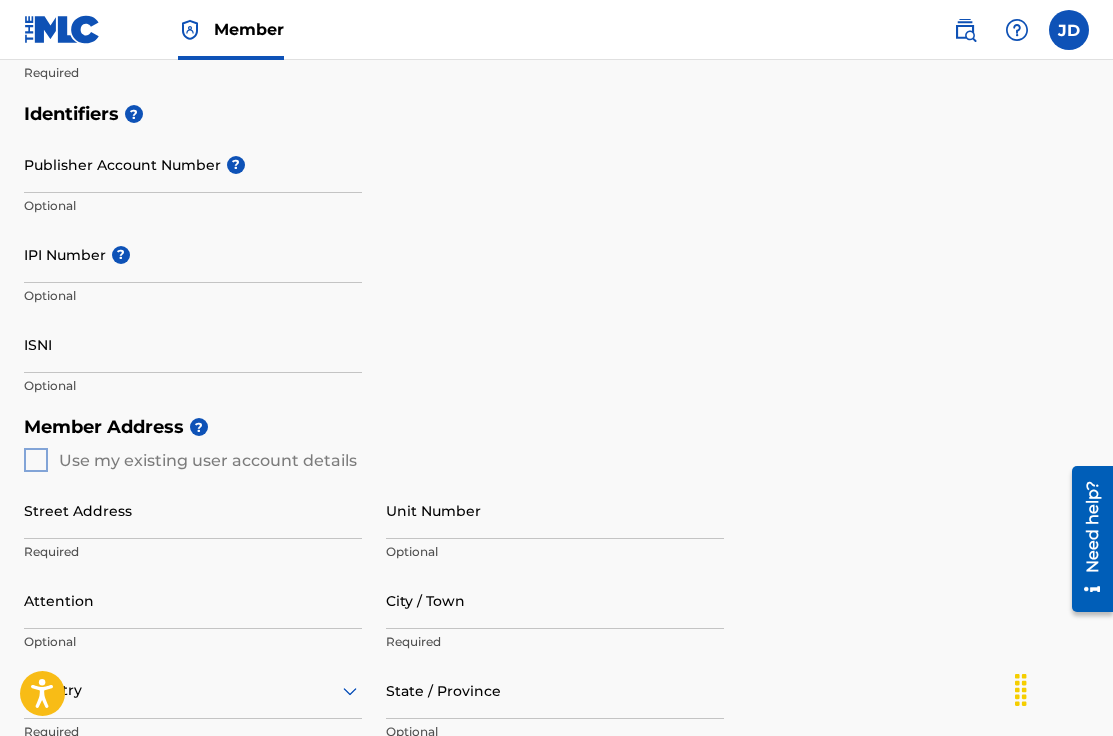 click on "Identifiers ? Publisher Account Number ? Optional IPI Number ? Optional ISNI Optional" at bounding box center [556, 249] 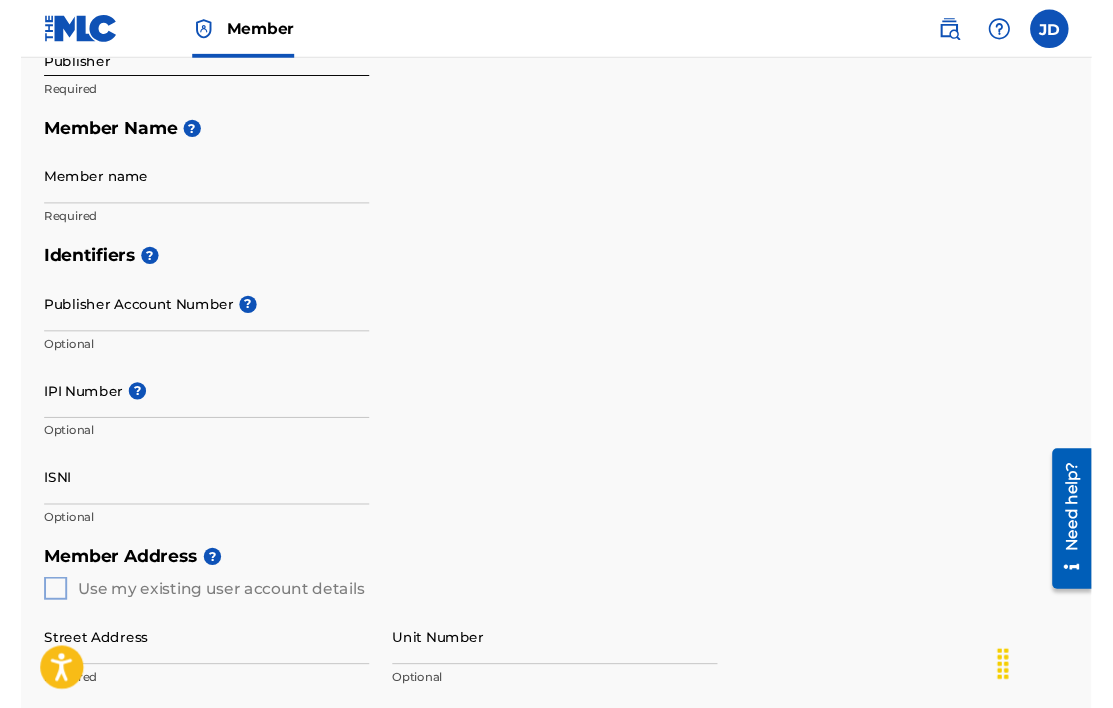 scroll, scrollTop: 0, scrollLeft: 0, axis: both 